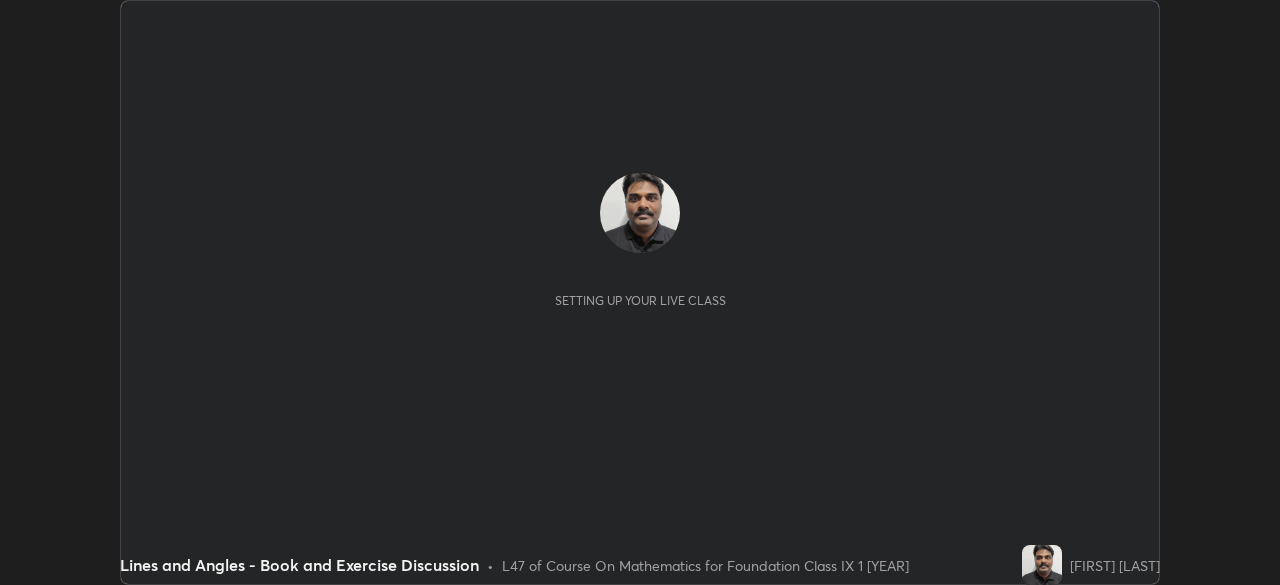 scroll, scrollTop: 0, scrollLeft: 0, axis: both 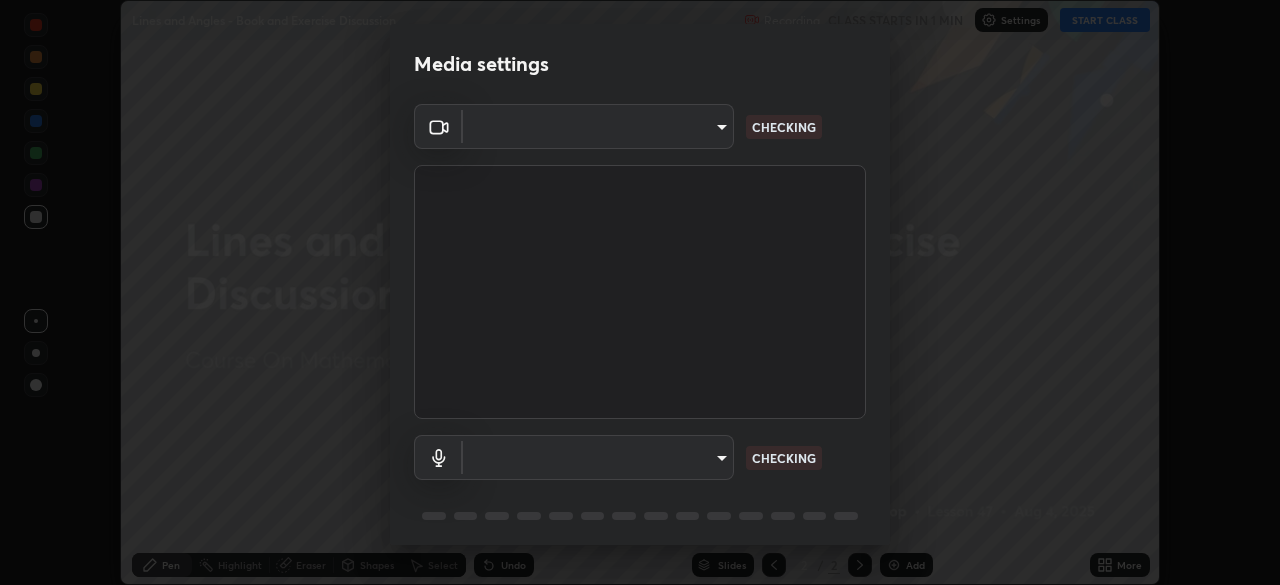 type on "5204e49b19dfb47b934bd0def1c8e1a00b2014265d57ee16b47da032bff83a8c" 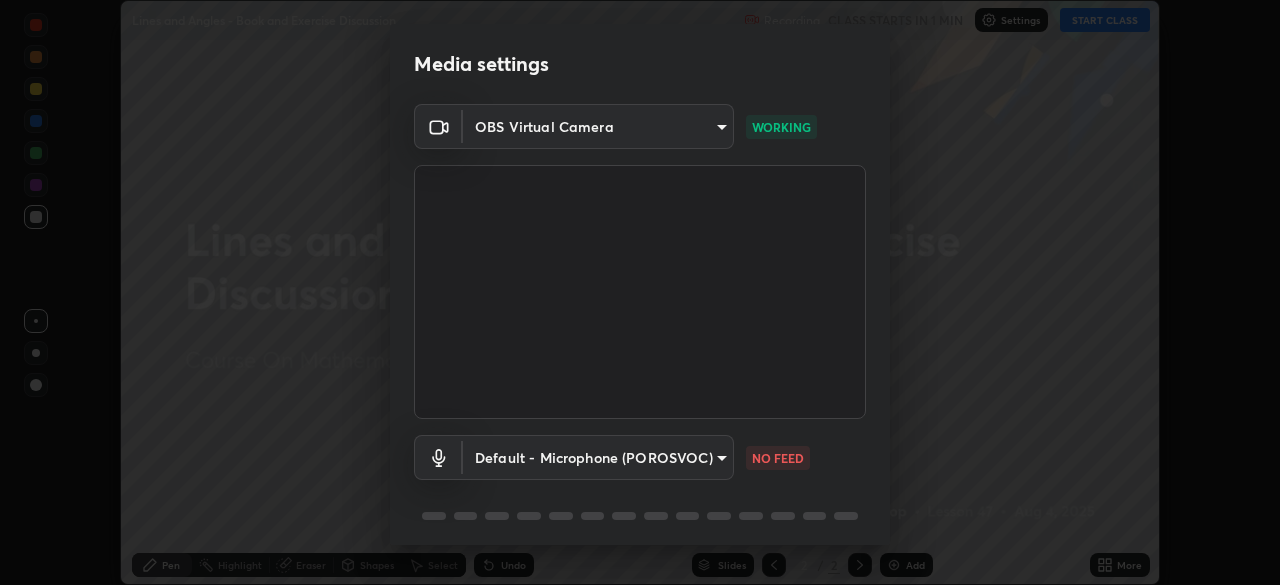 click on "Erase all Lines and Angles - Book and Exercise Discussion Recording CLASS STARTS IN 1 MIN Settings START CLASS Setting up your live class Lines and Angles - Book and Exercise Discussion • L47 of Course On Mathematics for Foundation Class IX 1 [YEAR] [FIRST] [LAST] Pen Highlight Eraser Shapes Select Undo Slides 2 / 2 Add More No doubts shared Encourage your learners to ask a doubt for better clarity Report an issue Reason for reporting Buffering Chat not working Audio - Video sync issue Educator video quality low ​ Attach an image Report Media settings OBS Virtual Camera [HASH] WORKING Default - Microphone (POROSVOC) default NO FEED 1 / 5 Next" at bounding box center (640, 292) 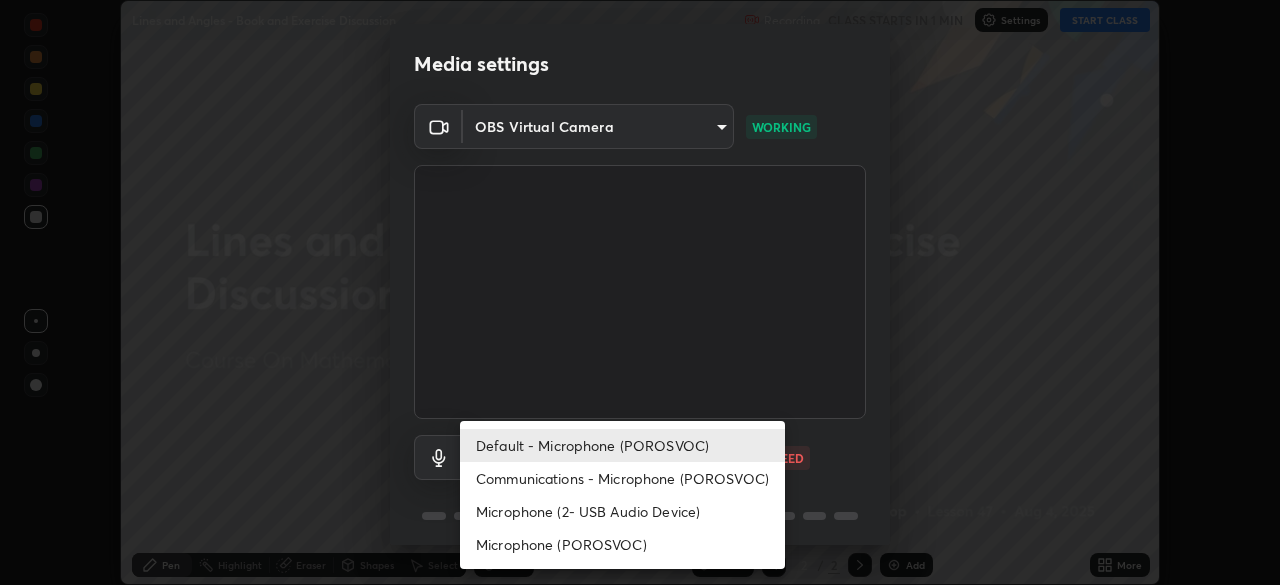 click on "Communications - Microphone (POROSVOC)" at bounding box center [622, 478] 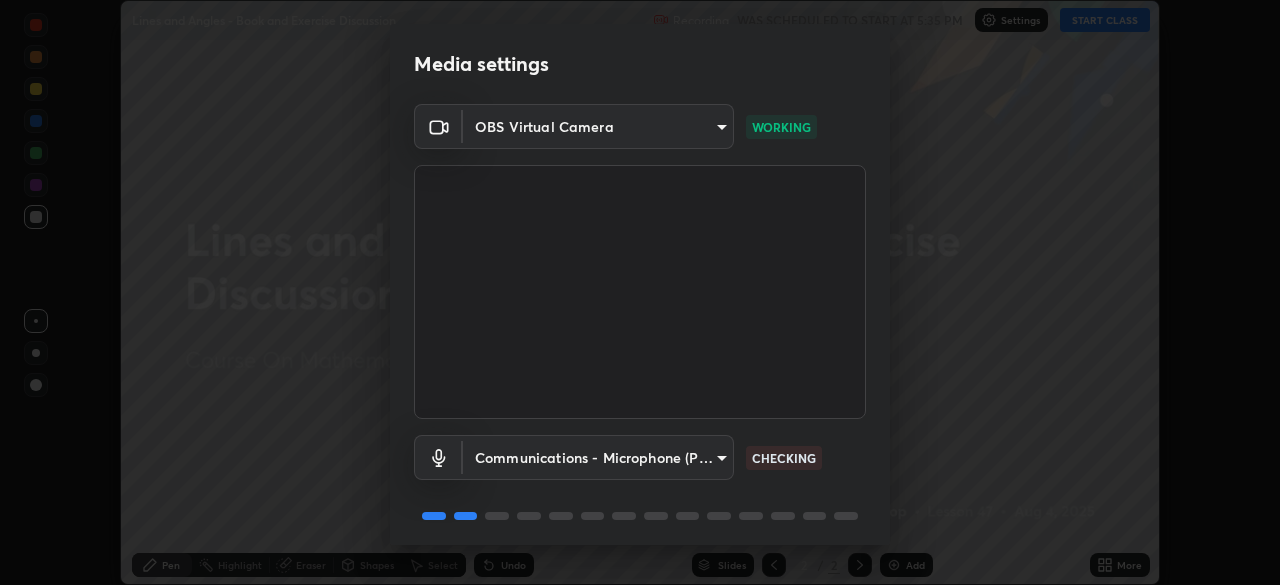 click on "Erase all Lines and Angles - Book and Exercise Discussion Recording WAS SCHEDULED TO START AT  5:35 PM Settings START CLASS Setting up your live class Lines and Angles - Book and Exercise Discussion • L47 of Course On Mathematics for Foundation Class IX 1 [YEAR] [FIRST] [LAST] Pen Highlight Eraser Shapes Select Undo Slides 2 / 2 Add More No doubts shared Encourage your learners to ask a doubt for better clarity Report an issue Reason for reporting Buffering Chat not working Audio - Video sync issue Educator video quality low ​ Attach an image Report Media settings OBS Virtual Camera [HASH] WORKING Communications - Microphone (POROSVOC) communications CHECKING 1 / 5 Next" at bounding box center [640, 292] 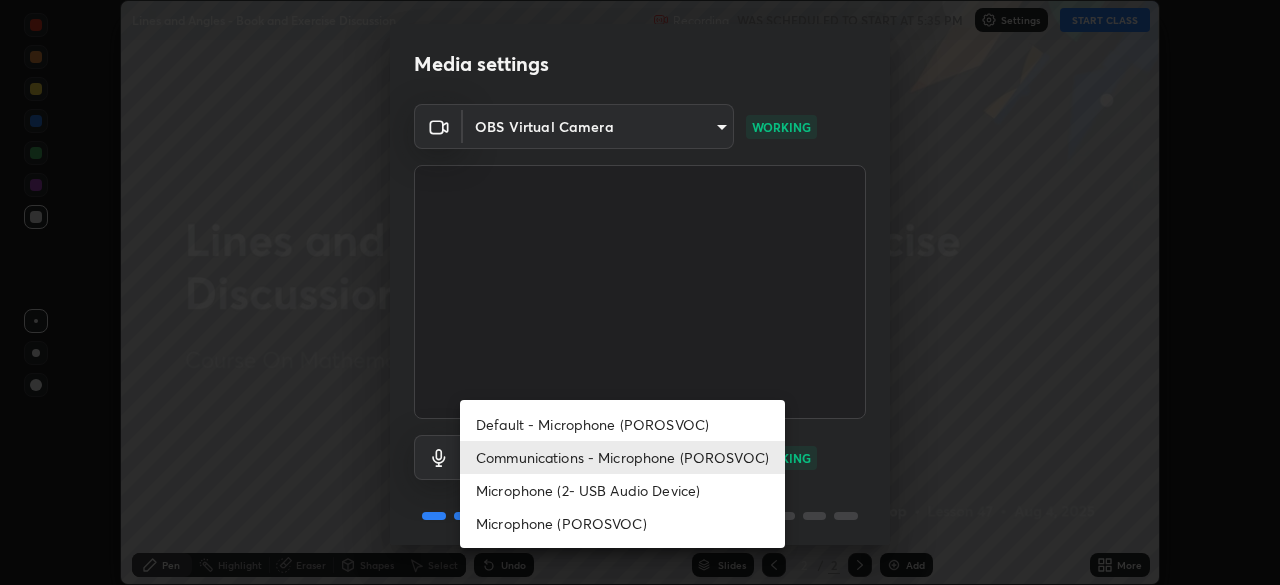 click at bounding box center (640, 292) 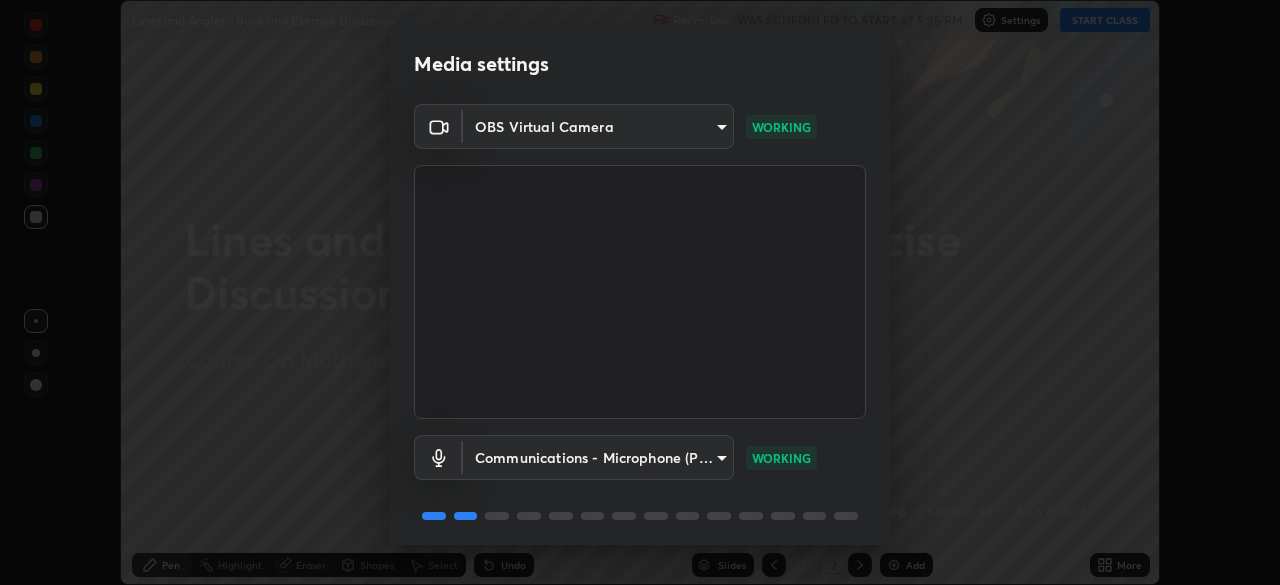 scroll, scrollTop: 71, scrollLeft: 0, axis: vertical 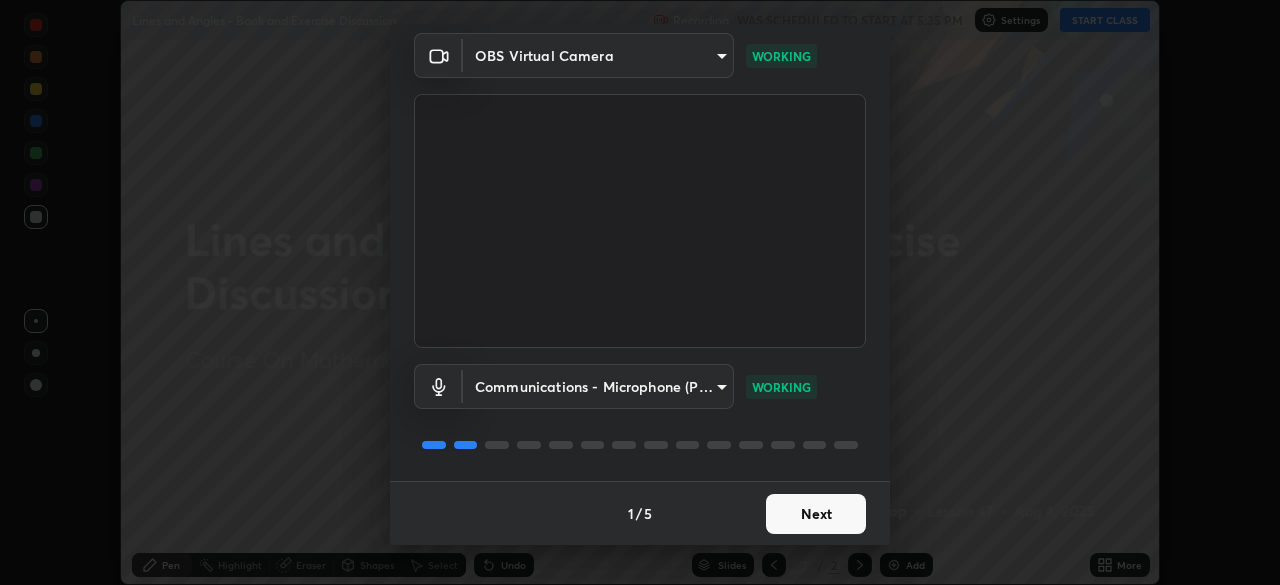 click on "Next" at bounding box center [816, 514] 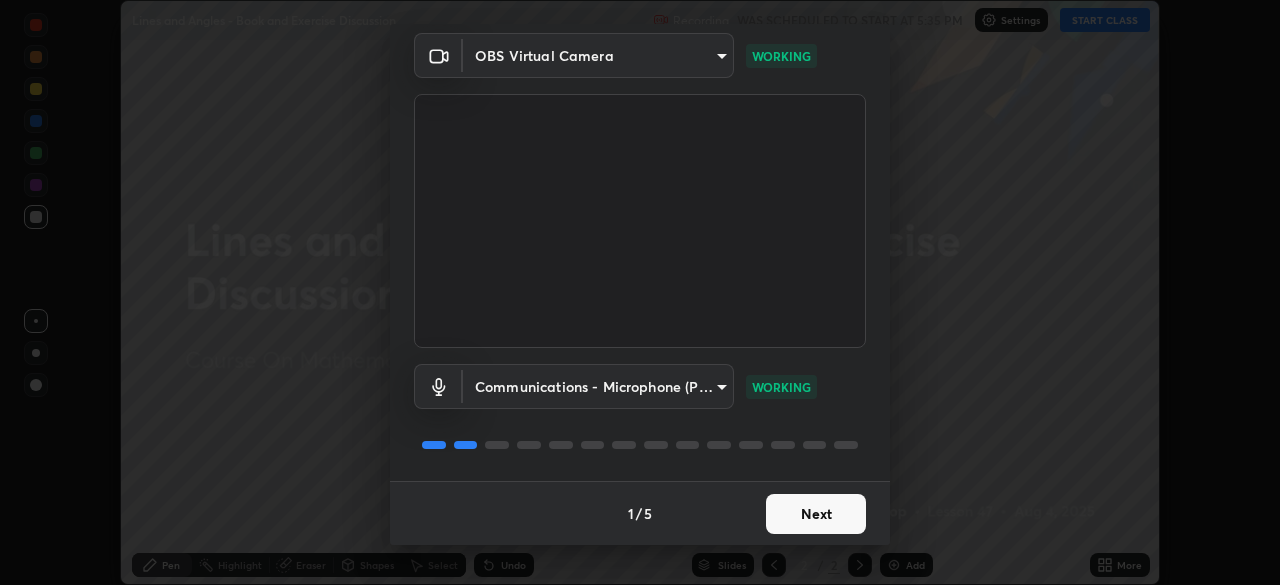 scroll, scrollTop: 0, scrollLeft: 0, axis: both 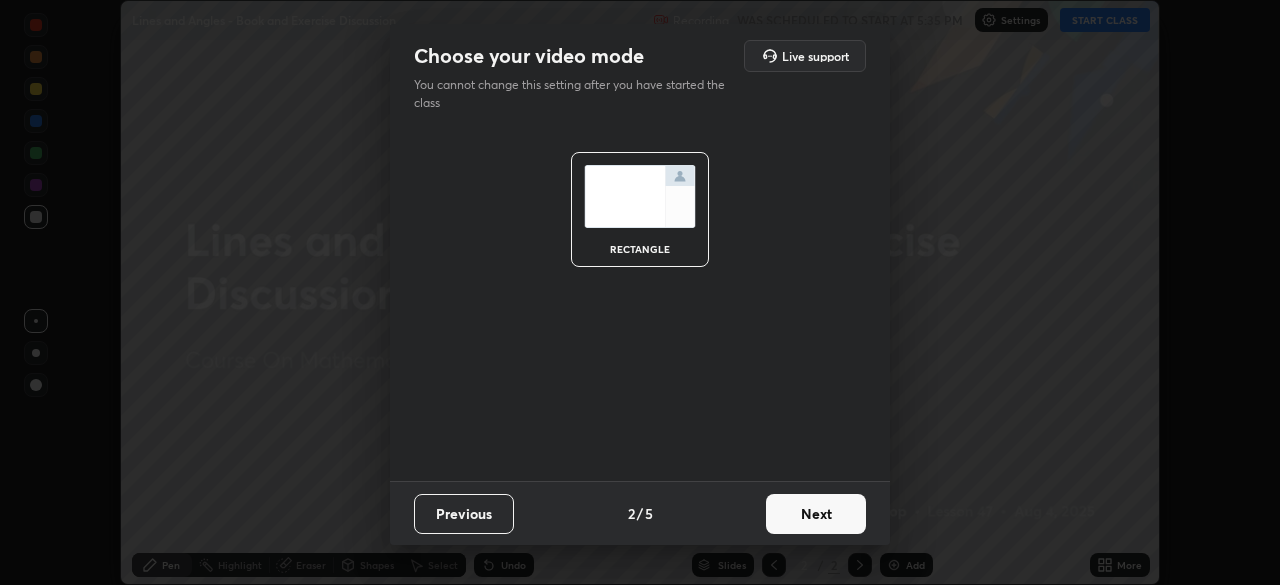 click on "Next" at bounding box center [816, 514] 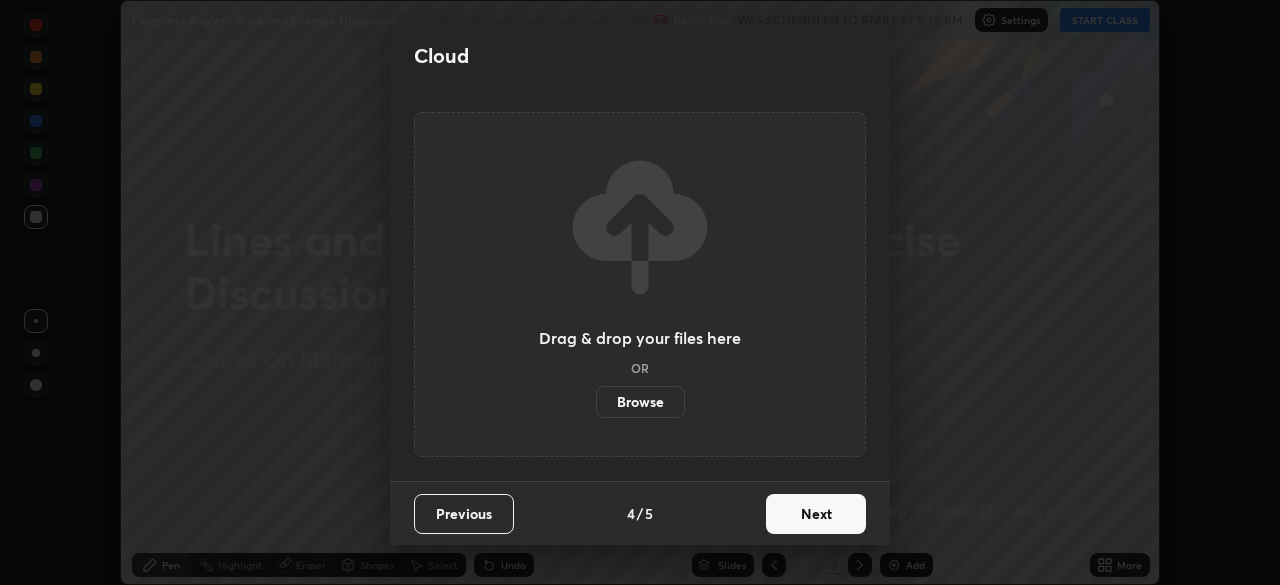 click on "Next" at bounding box center [816, 514] 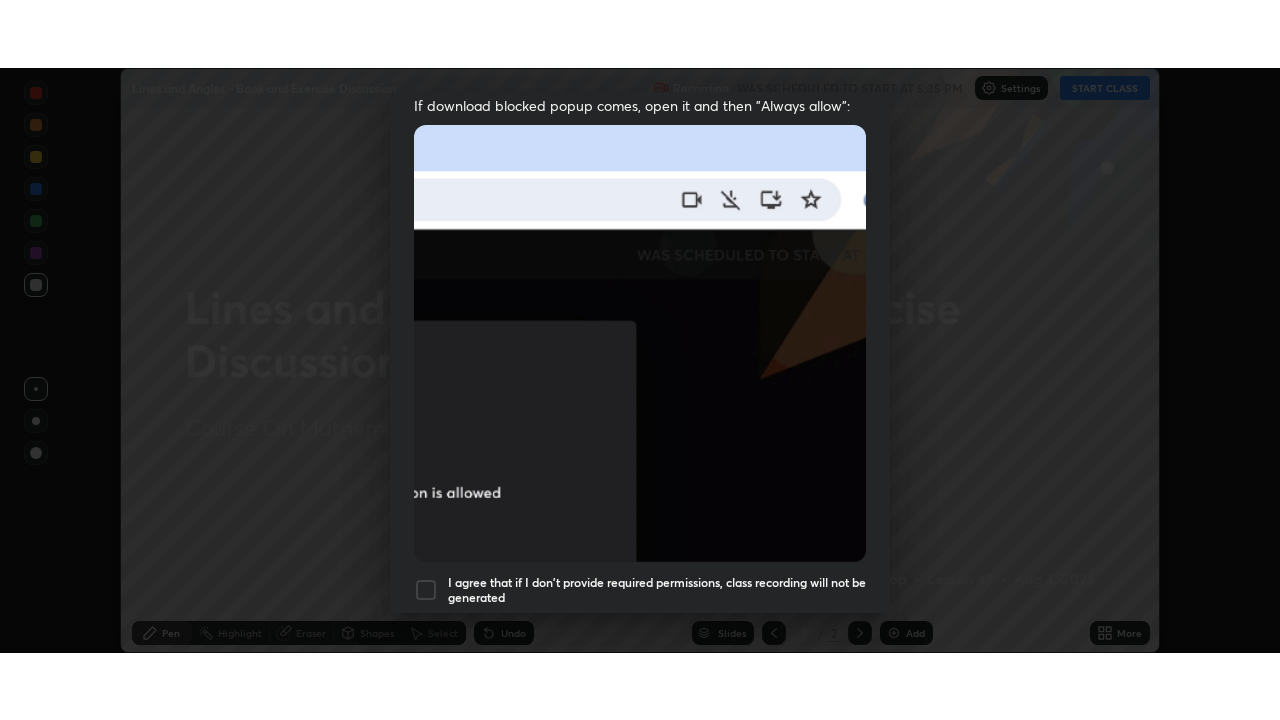 scroll, scrollTop: 479, scrollLeft: 0, axis: vertical 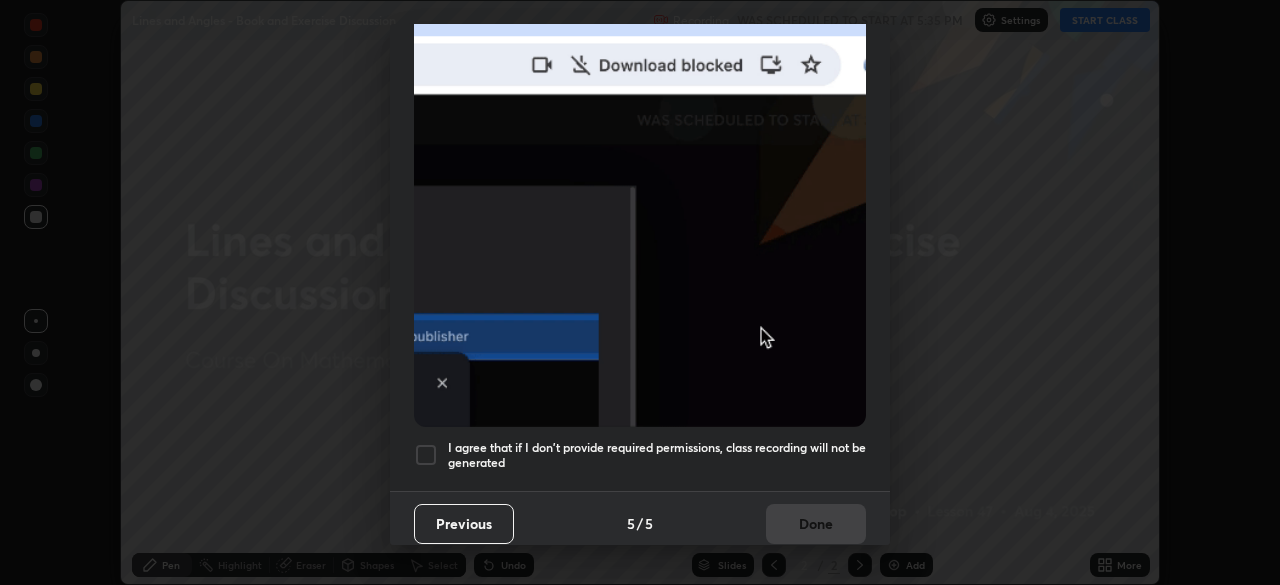 click at bounding box center [426, 455] 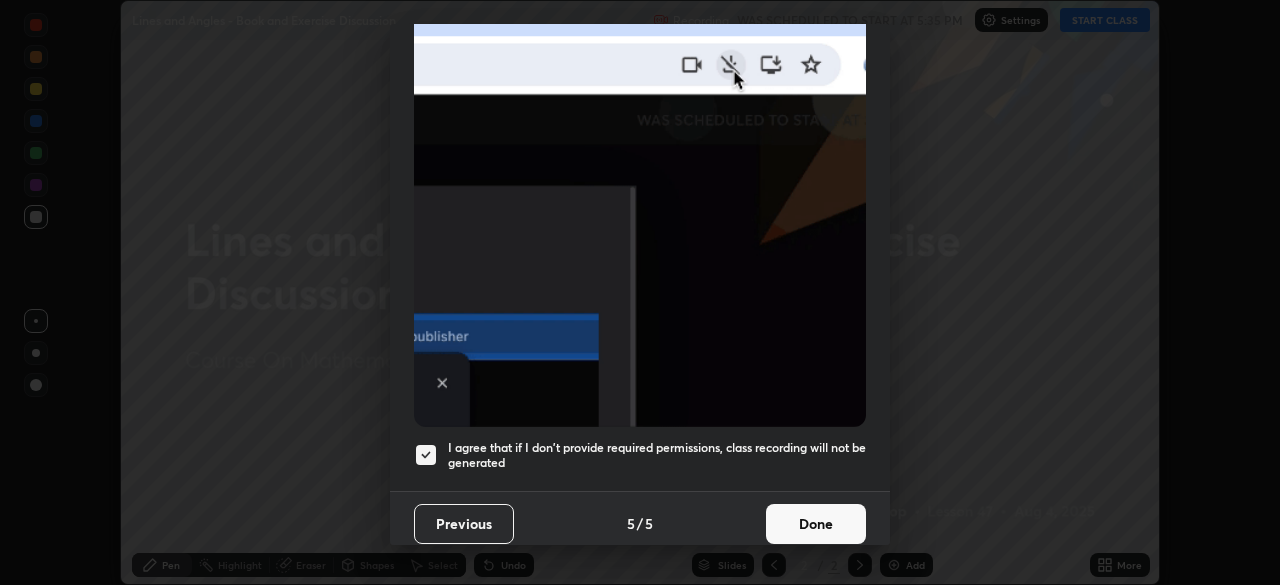 click on "Done" at bounding box center (816, 524) 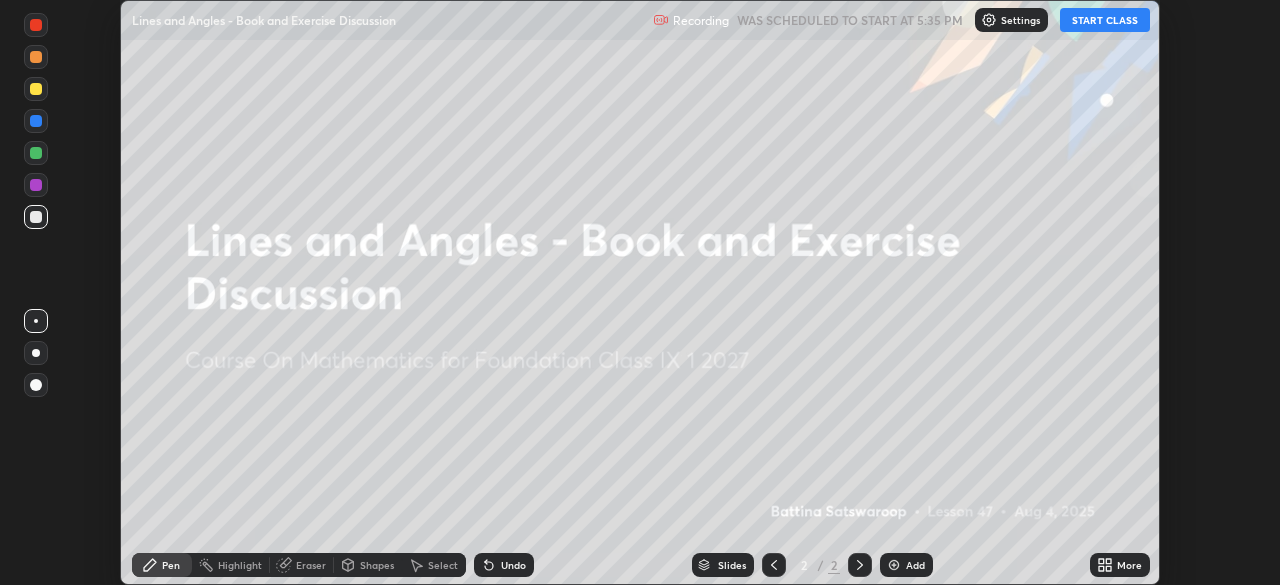 click on "Add" at bounding box center (906, 565) 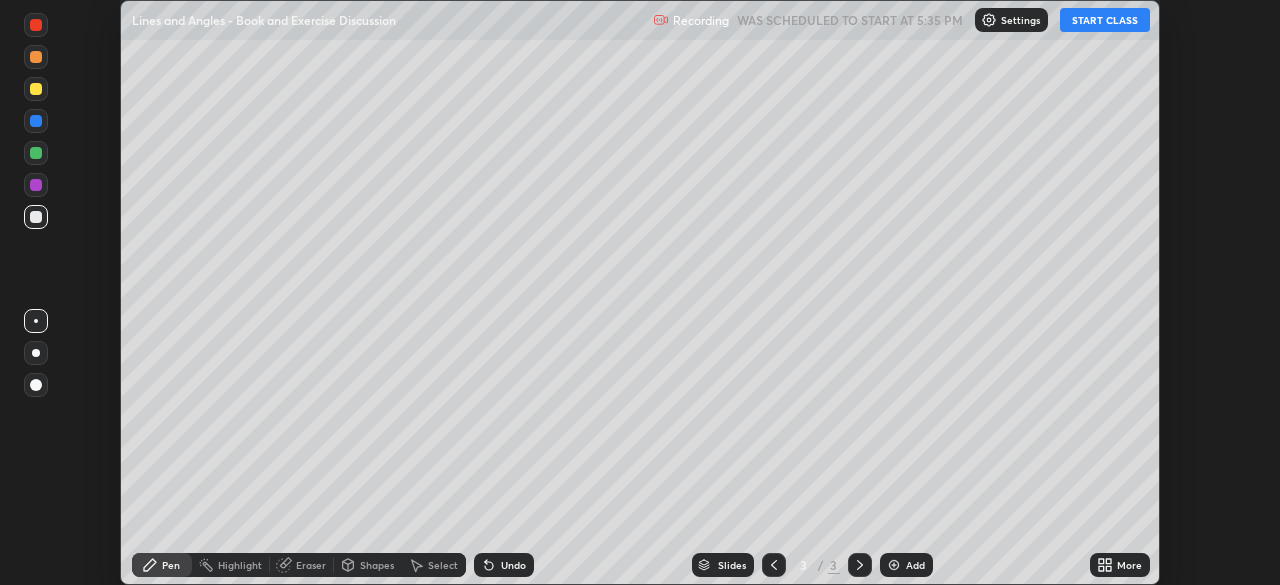 click 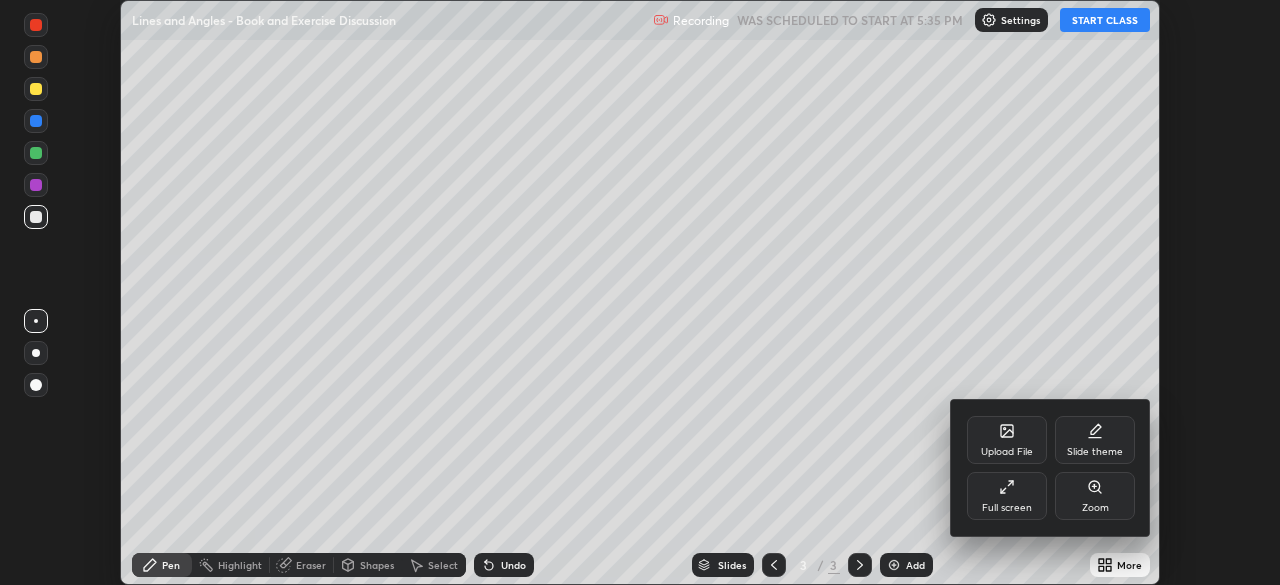click on "Full screen" at bounding box center [1007, 496] 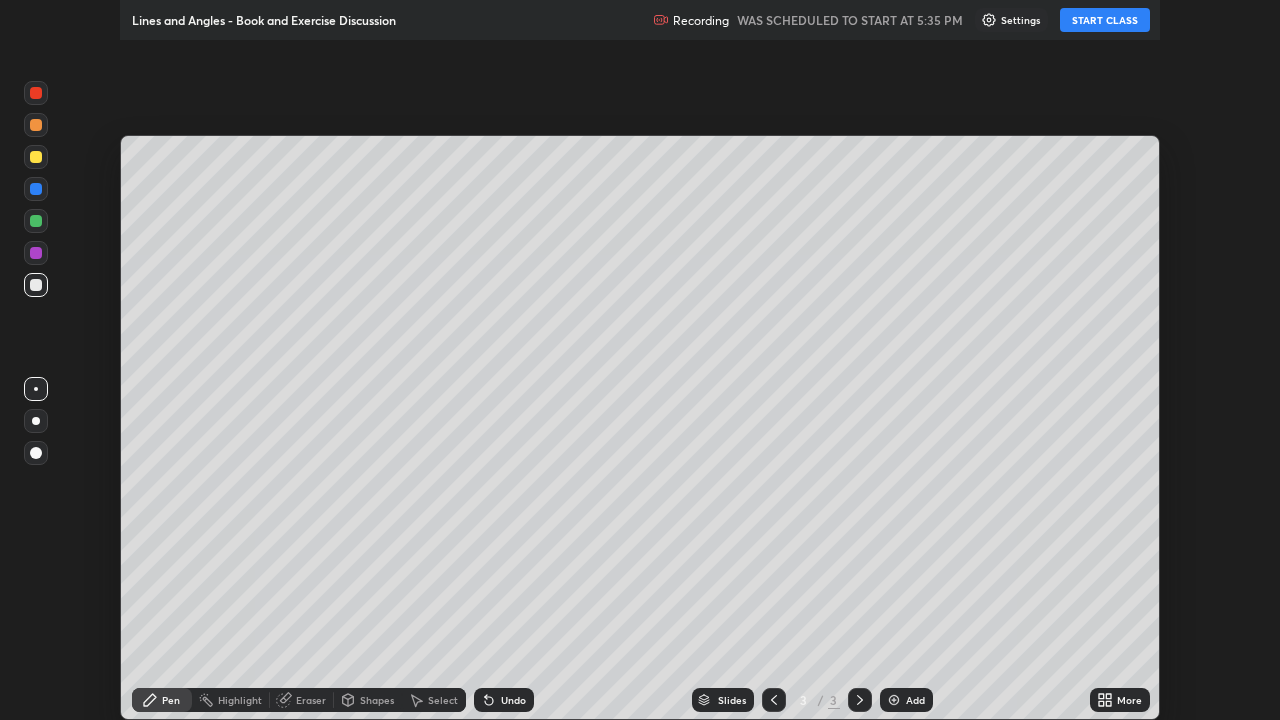 scroll, scrollTop: 99280, scrollLeft: 98720, axis: both 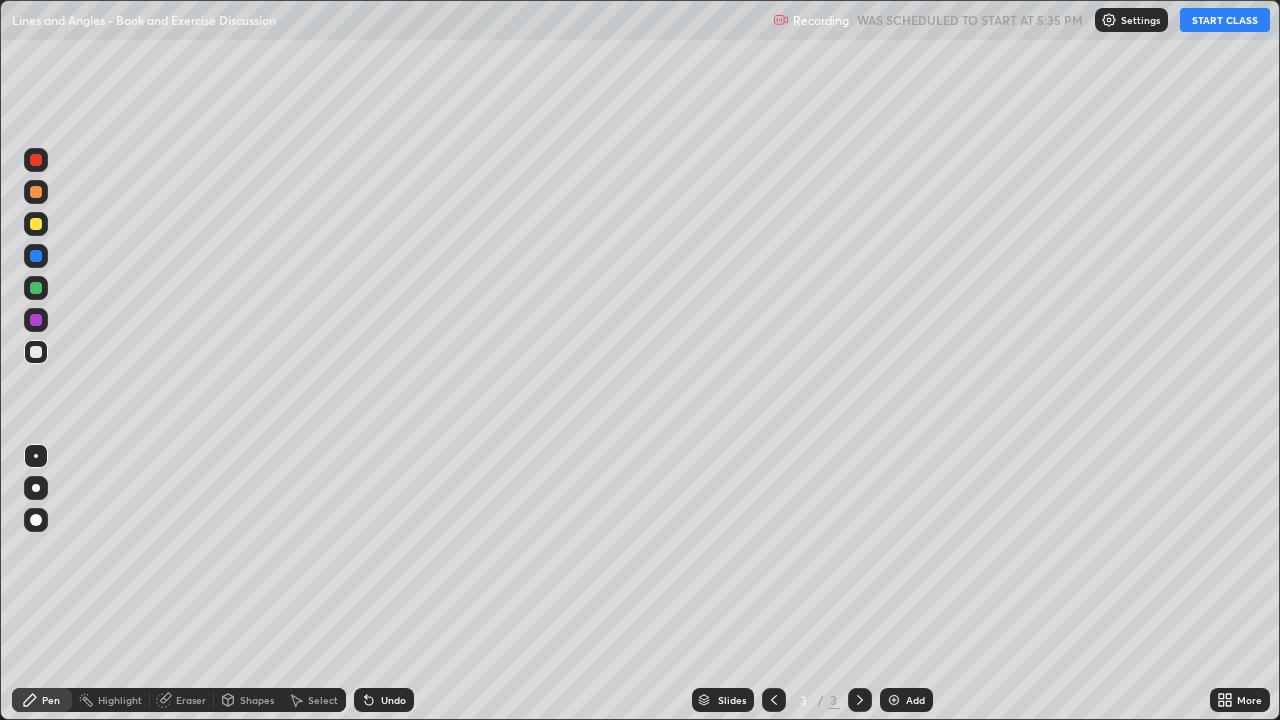 click on "START CLASS" at bounding box center [1225, 20] 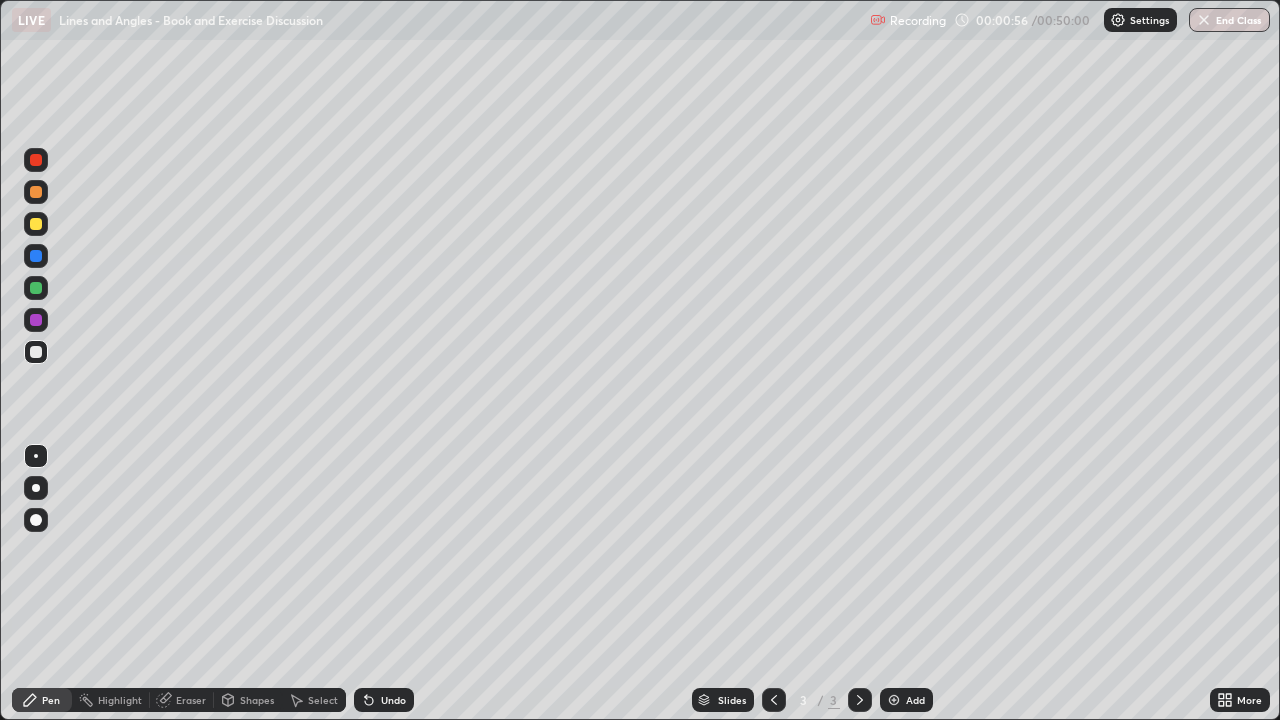 click at bounding box center [36, 256] 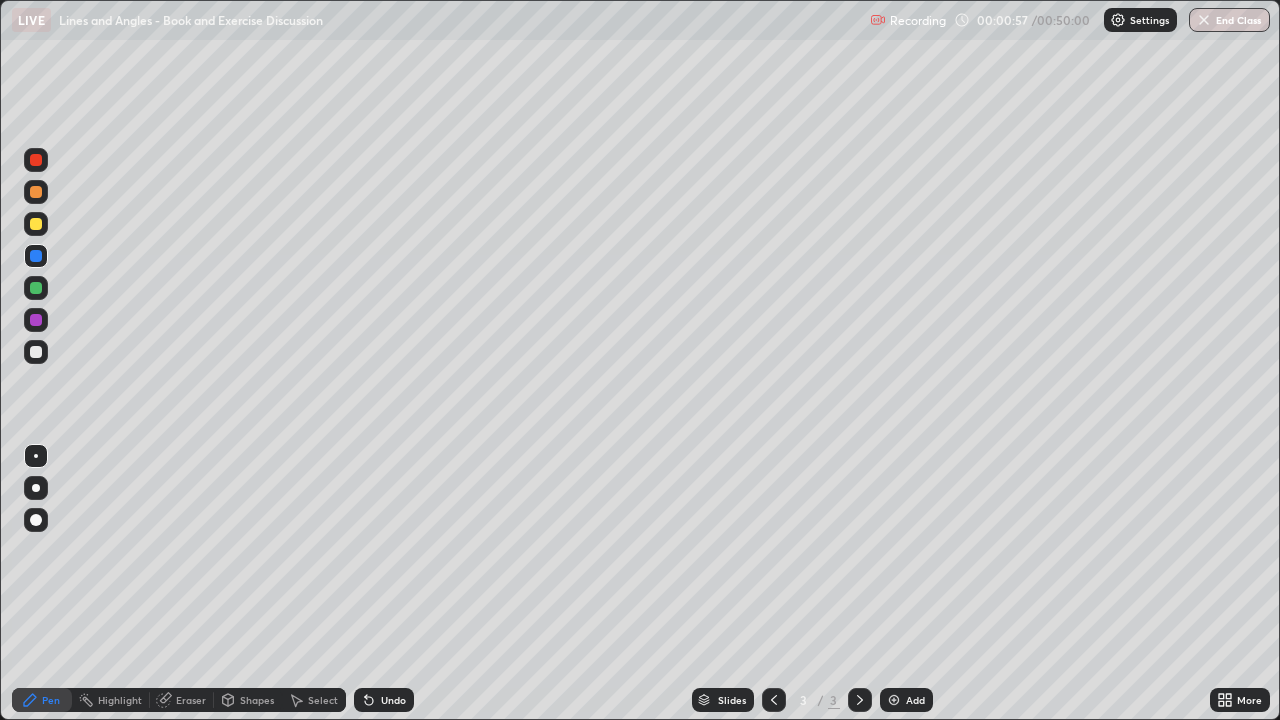click at bounding box center [36, 224] 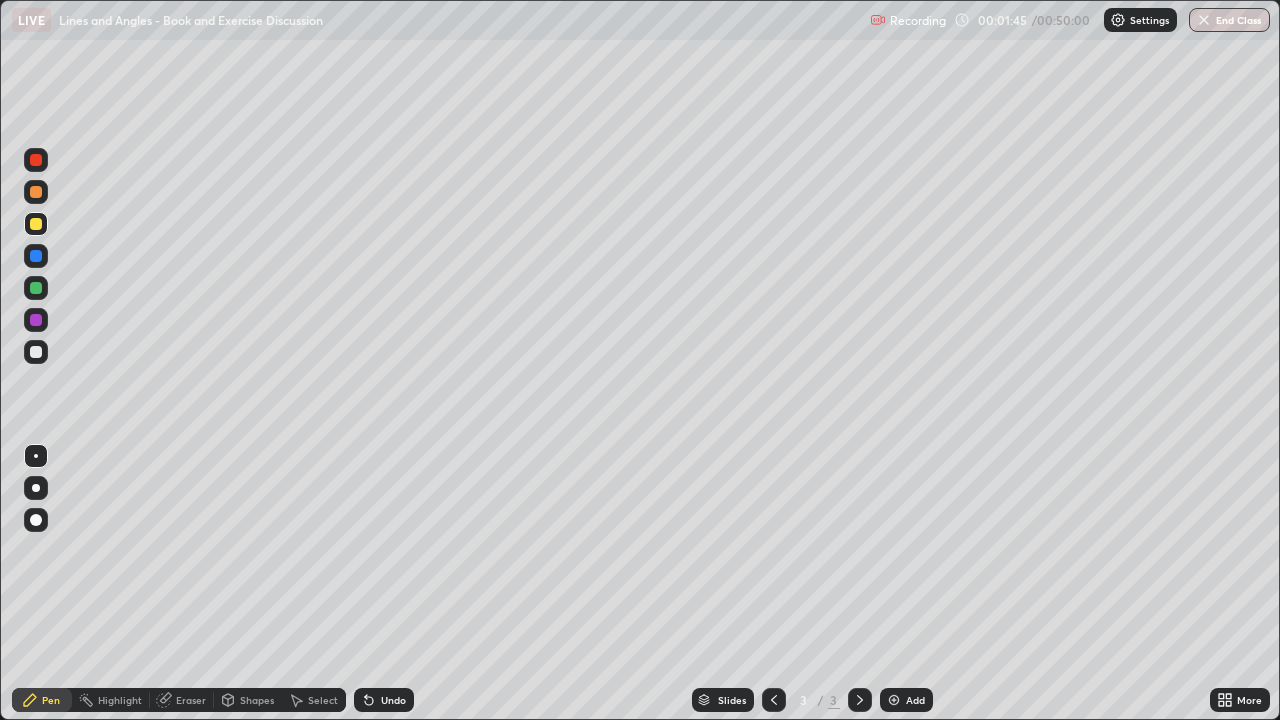 click on "Eraser" at bounding box center (182, 700) 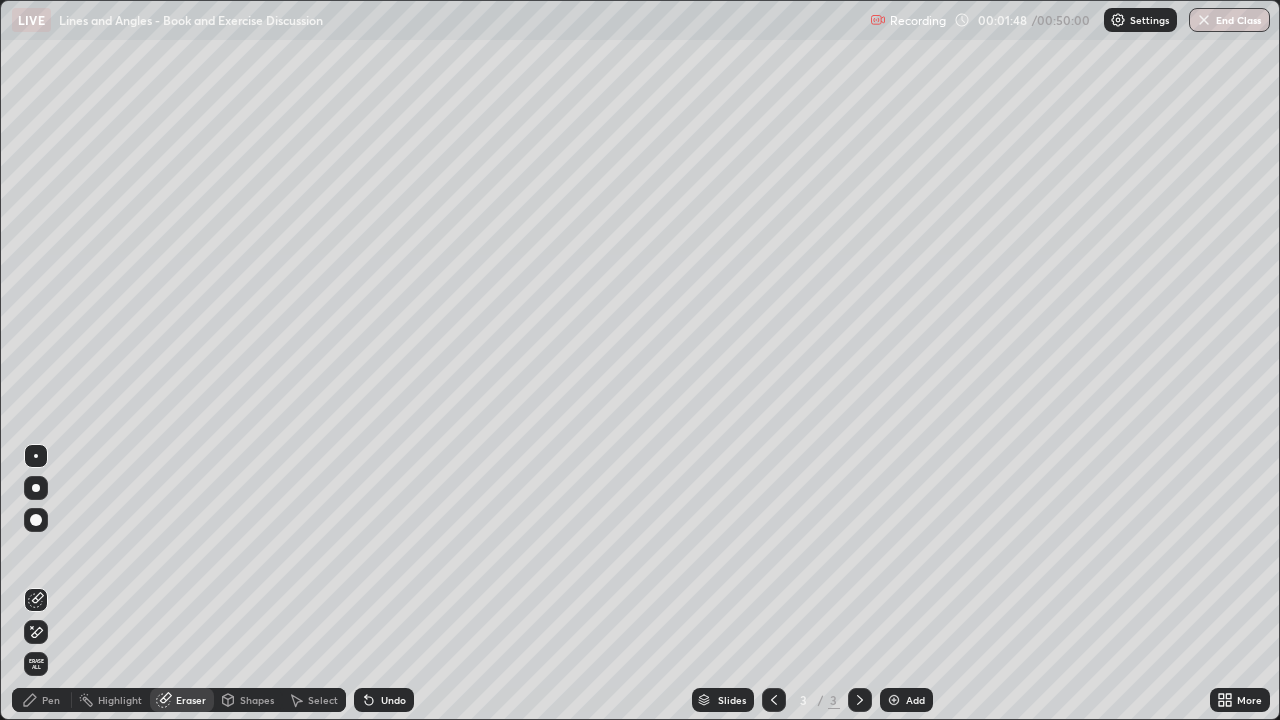 click on "Pen" at bounding box center [51, 700] 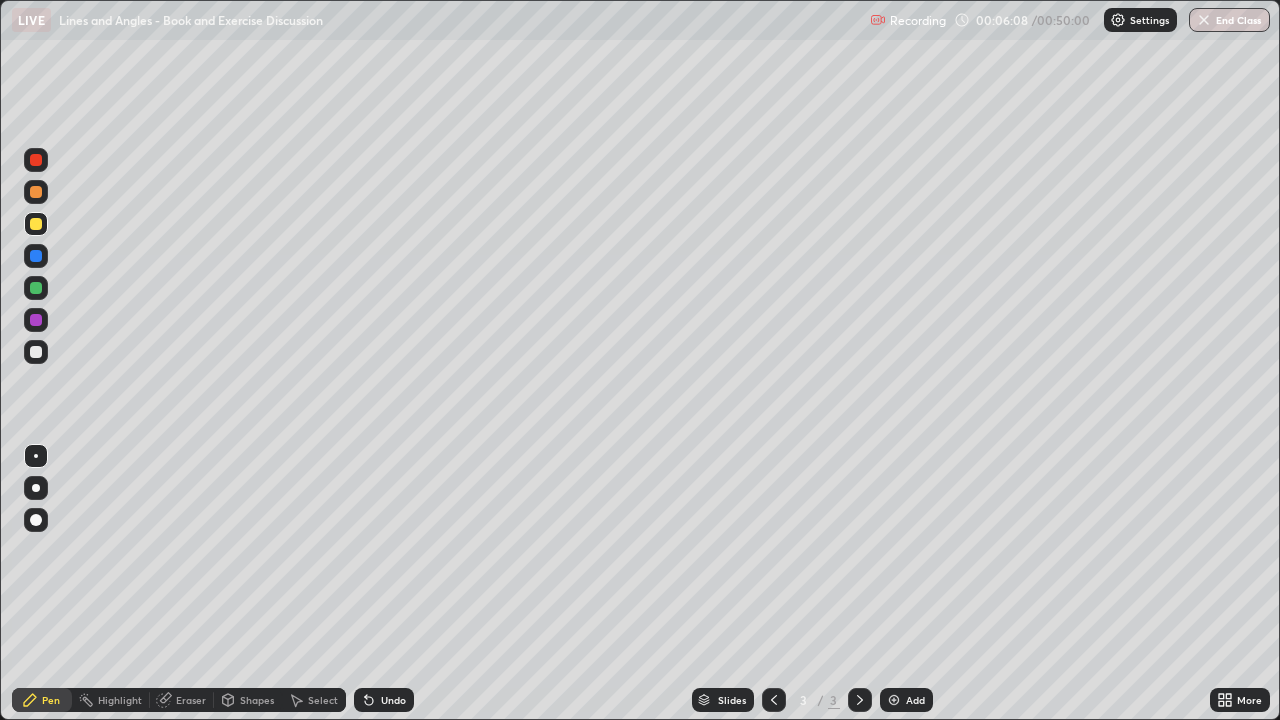 click at bounding box center [894, 700] 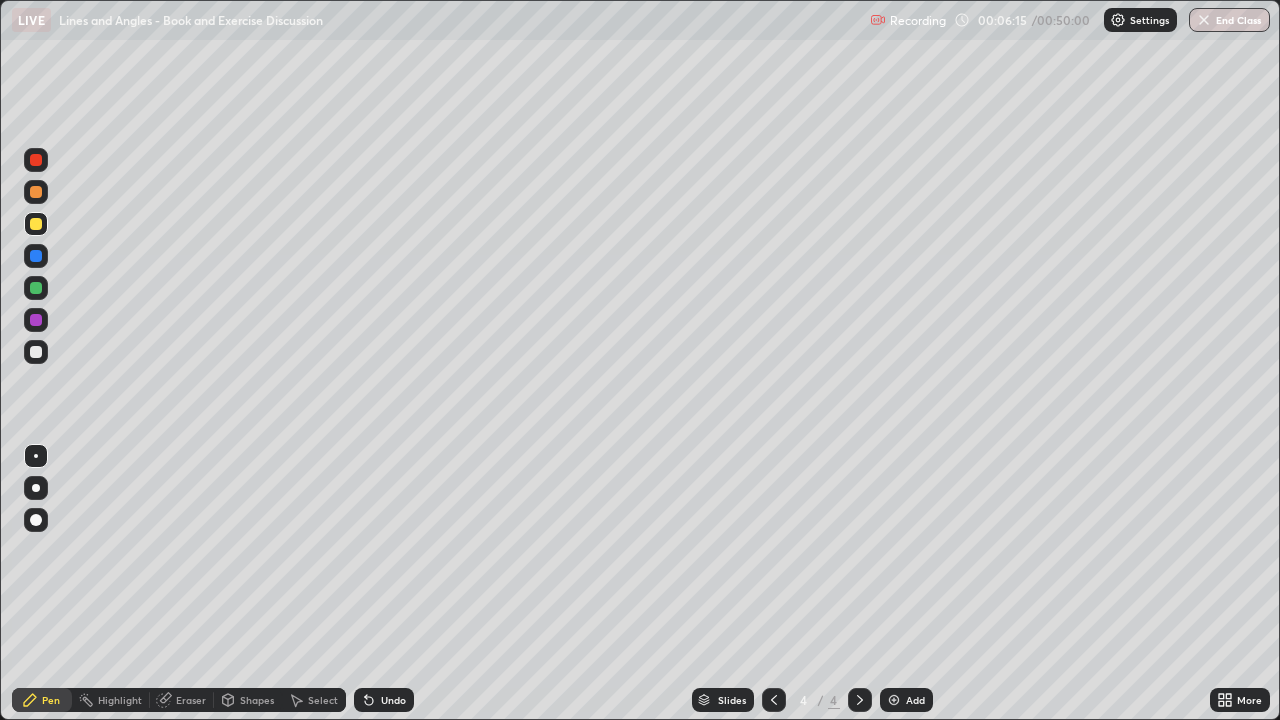 click on "Undo" at bounding box center [393, 700] 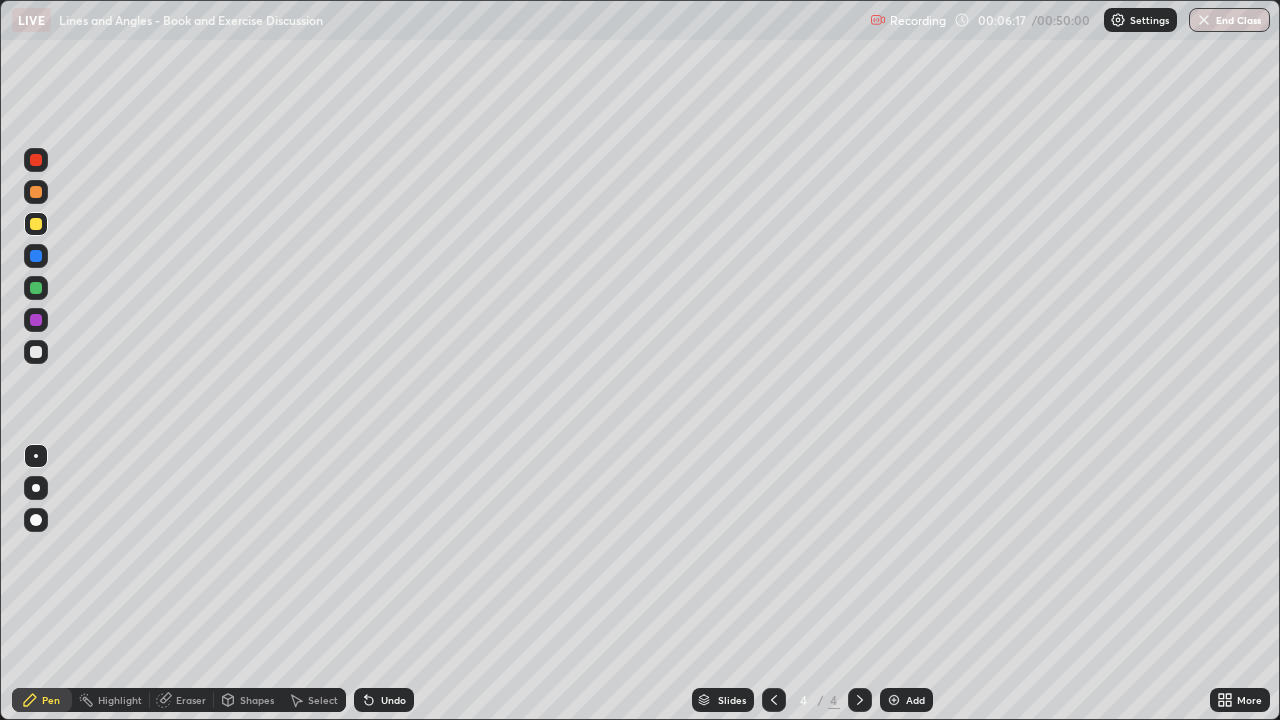 click on "Undo" at bounding box center [384, 700] 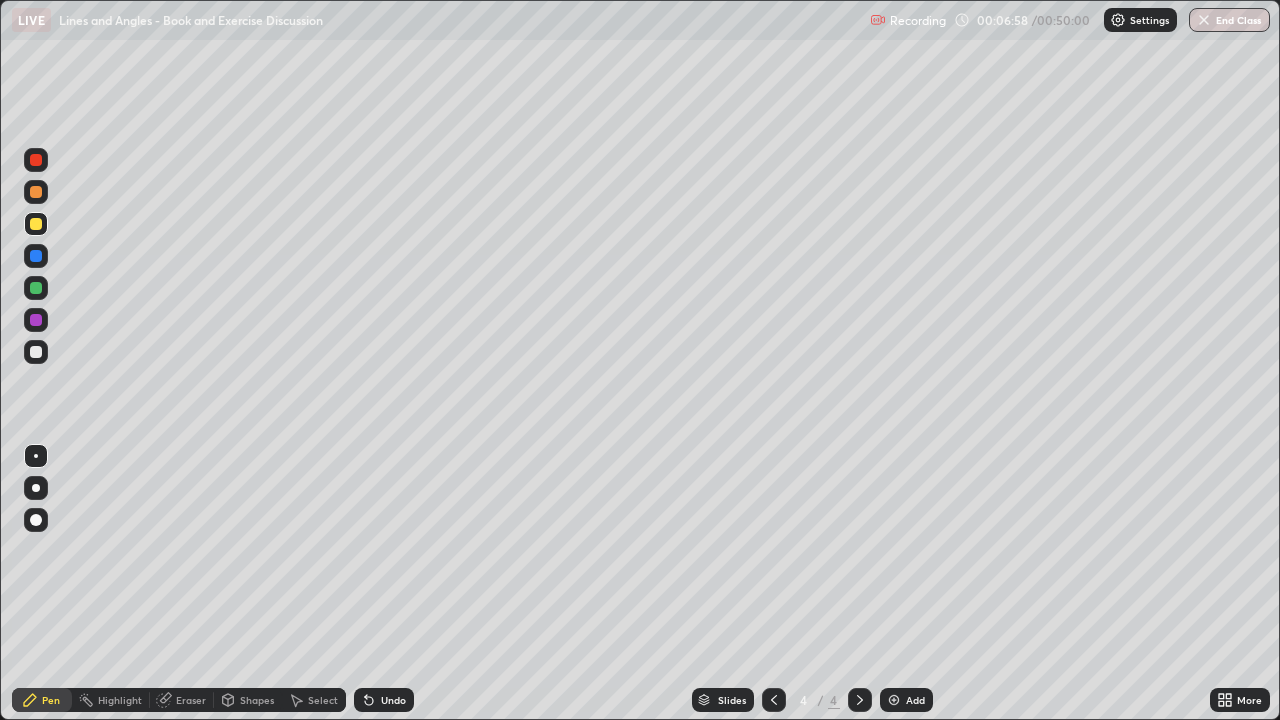 click on "Eraser" at bounding box center (191, 700) 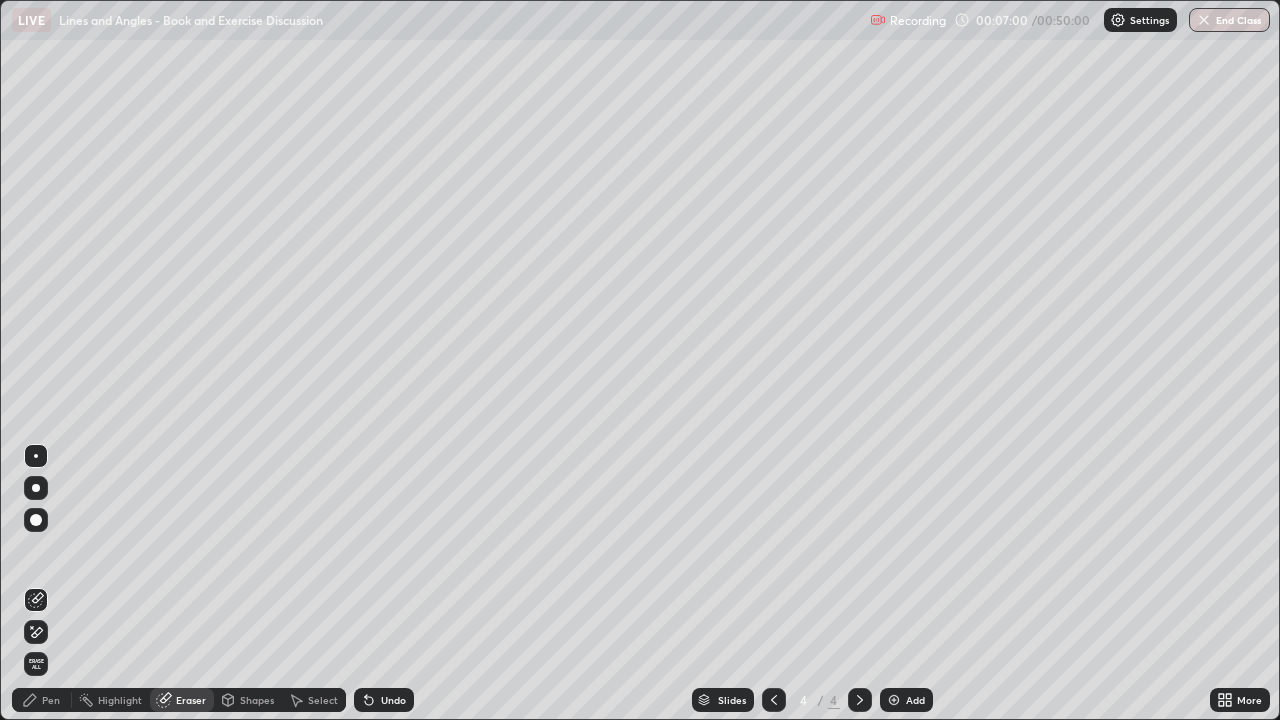 click on "Pen" at bounding box center [42, 700] 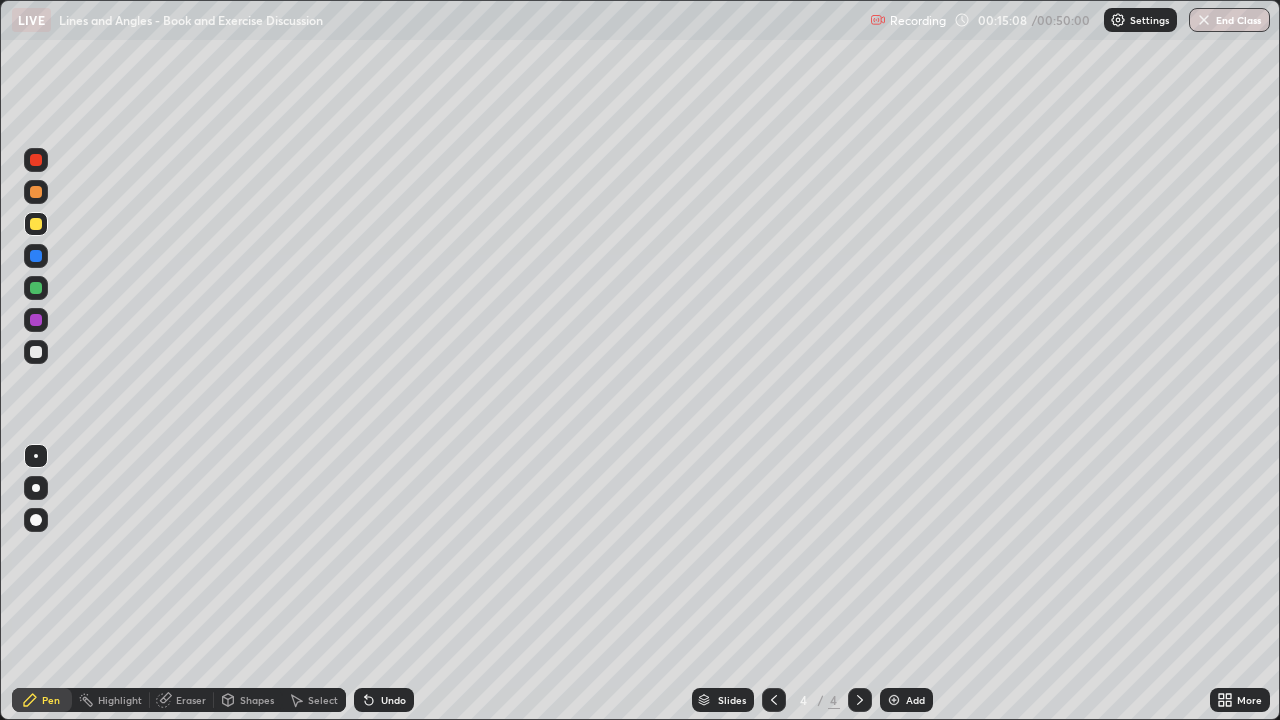 click on "Add" at bounding box center (915, 700) 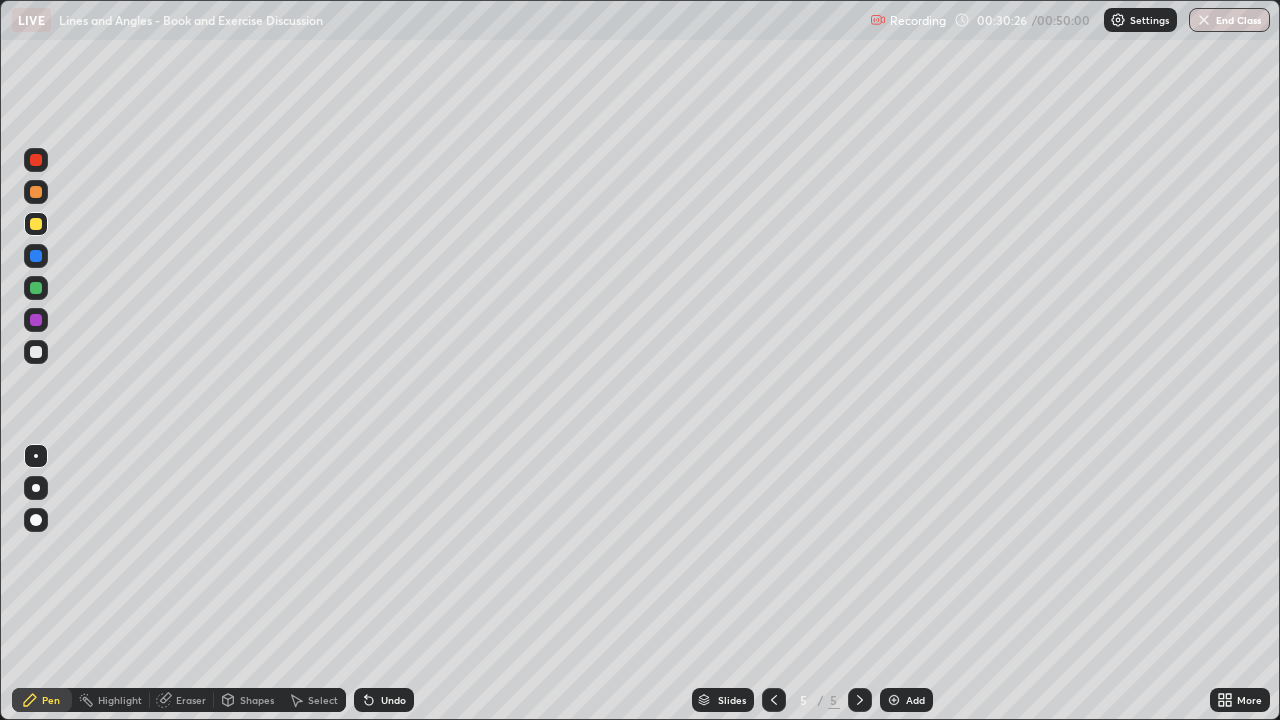 click on "Add" at bounding box center [915, 700] 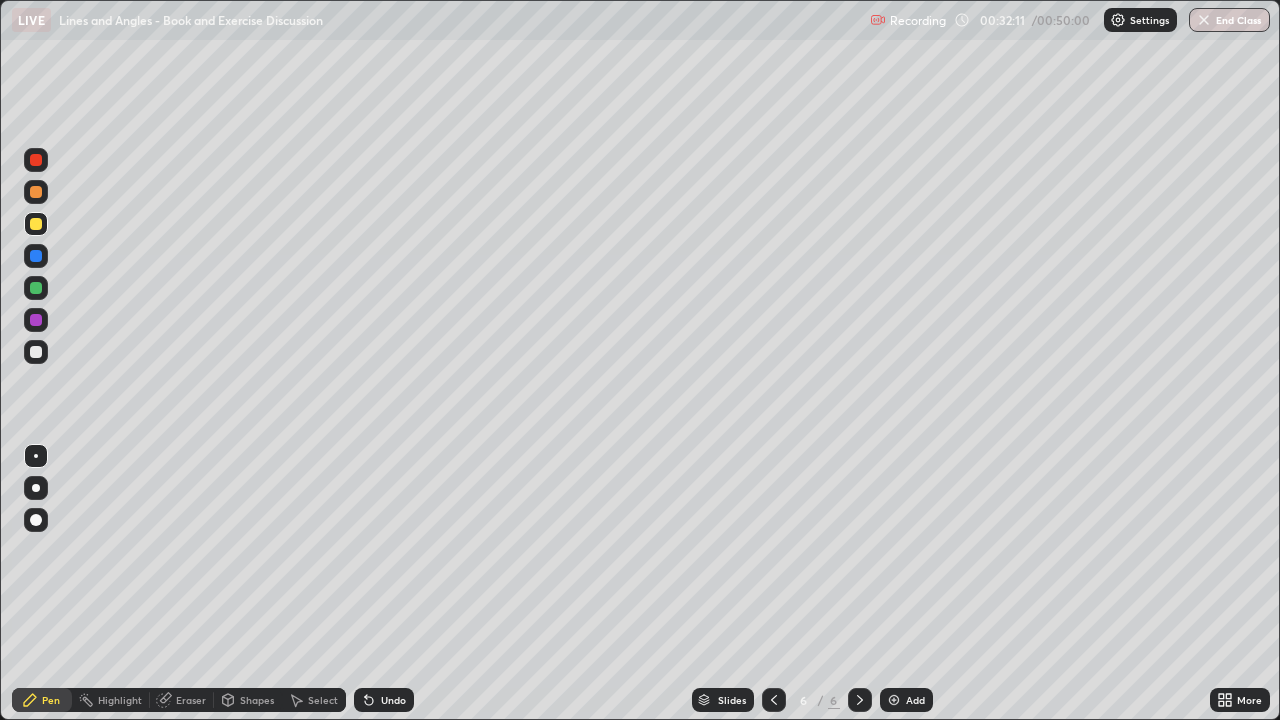 click 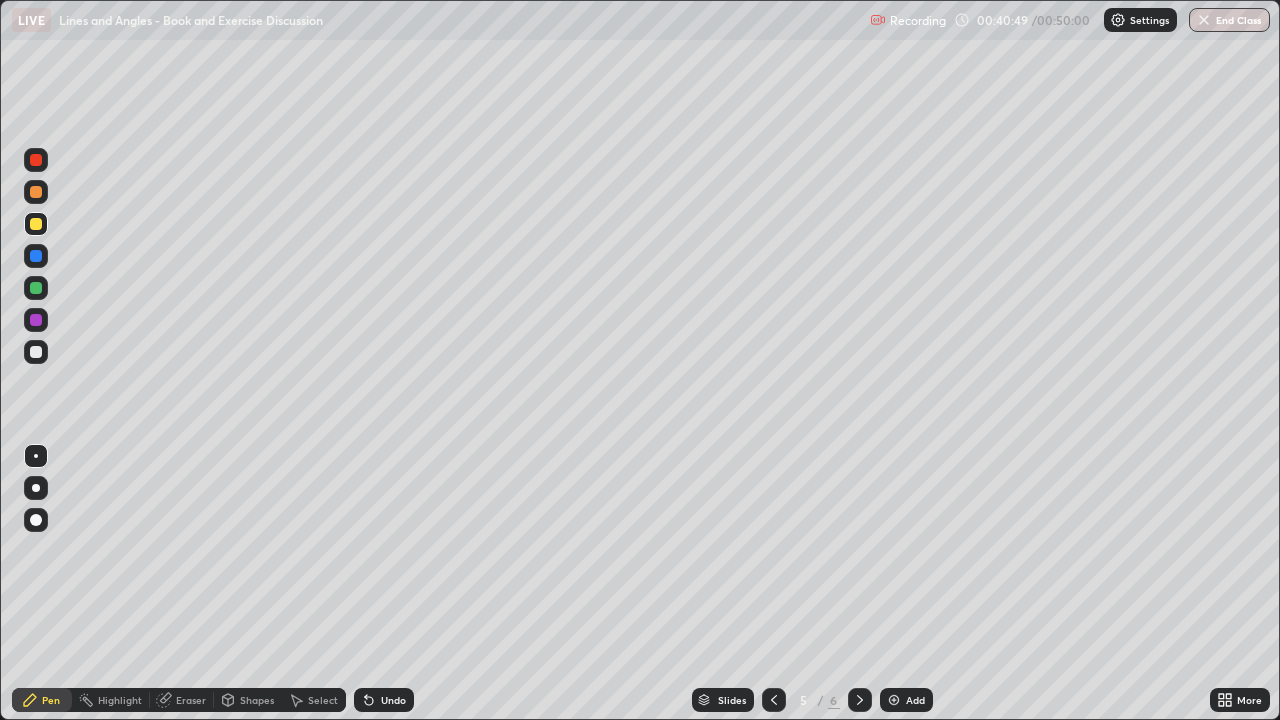 click 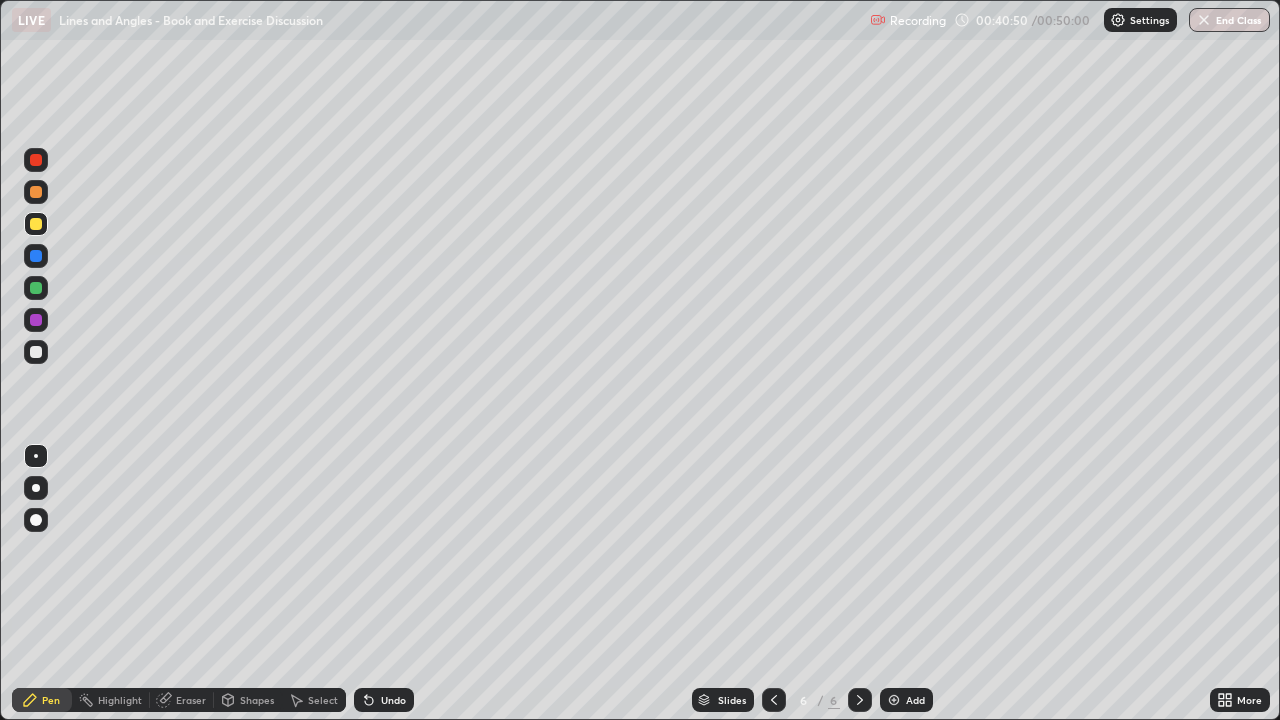 click 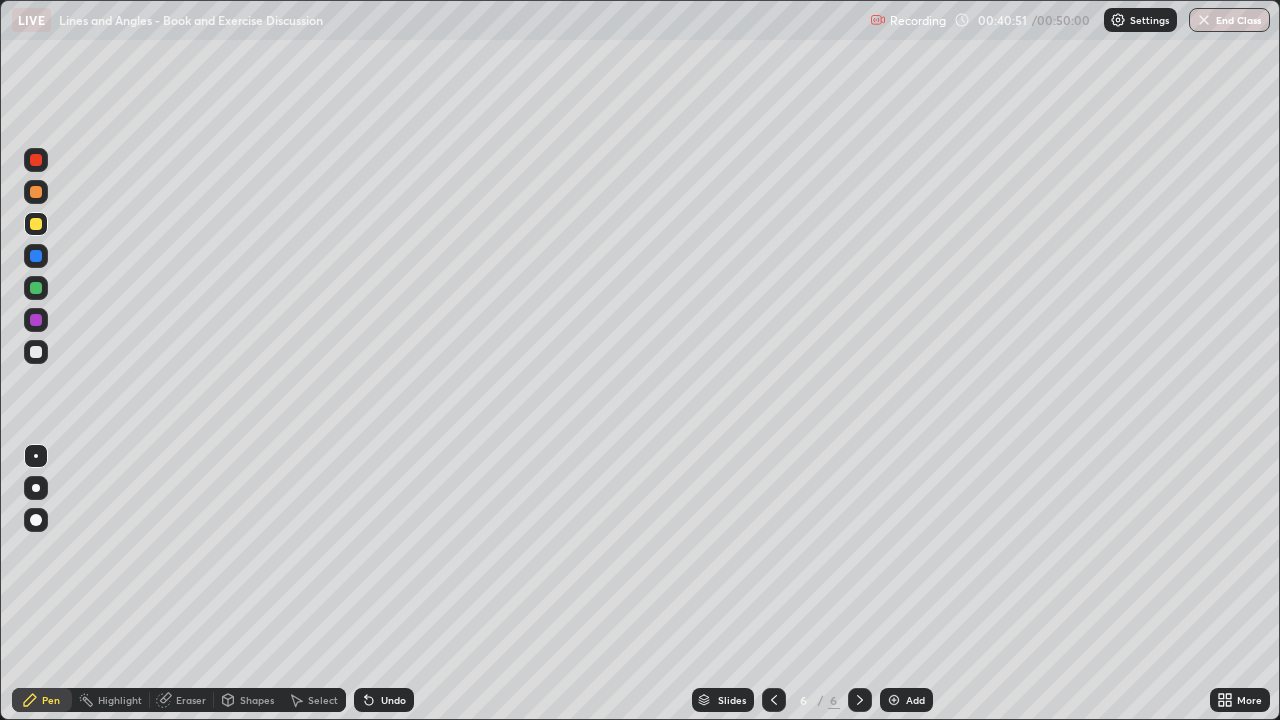 click on "Add" at bounding box center (915, 700) 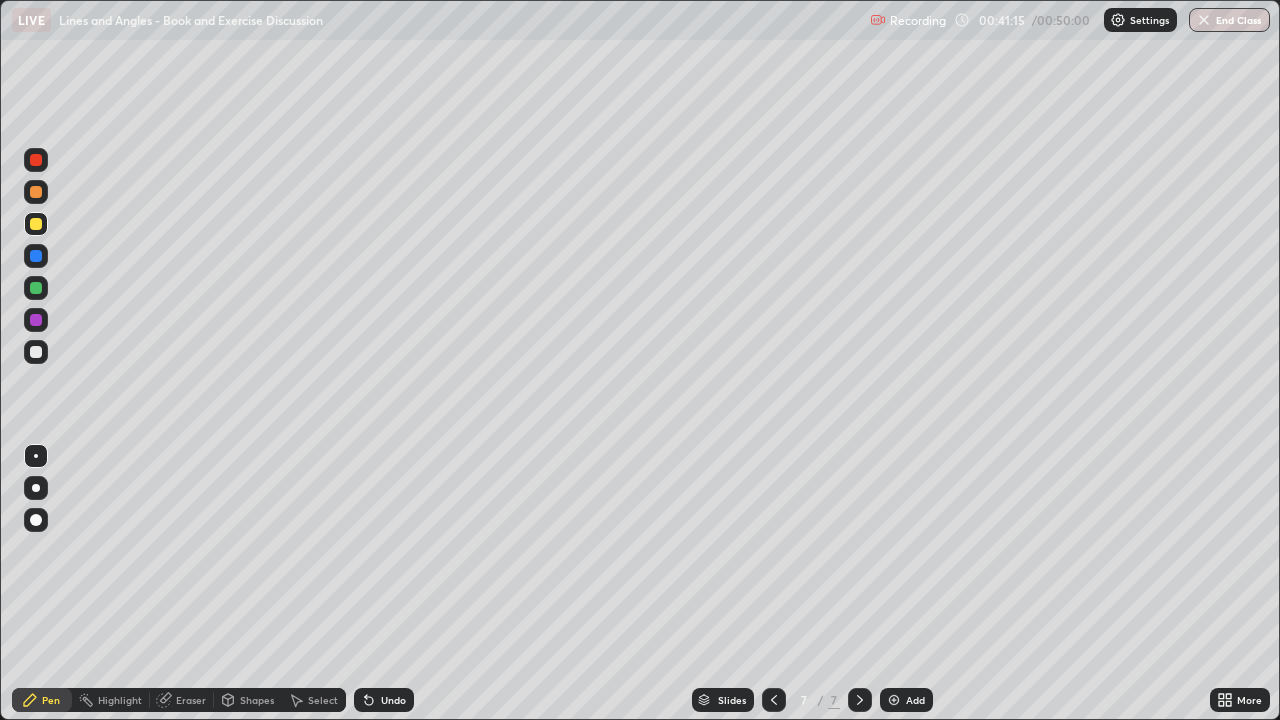 click on "Undo" at bounding box center (384, 700) 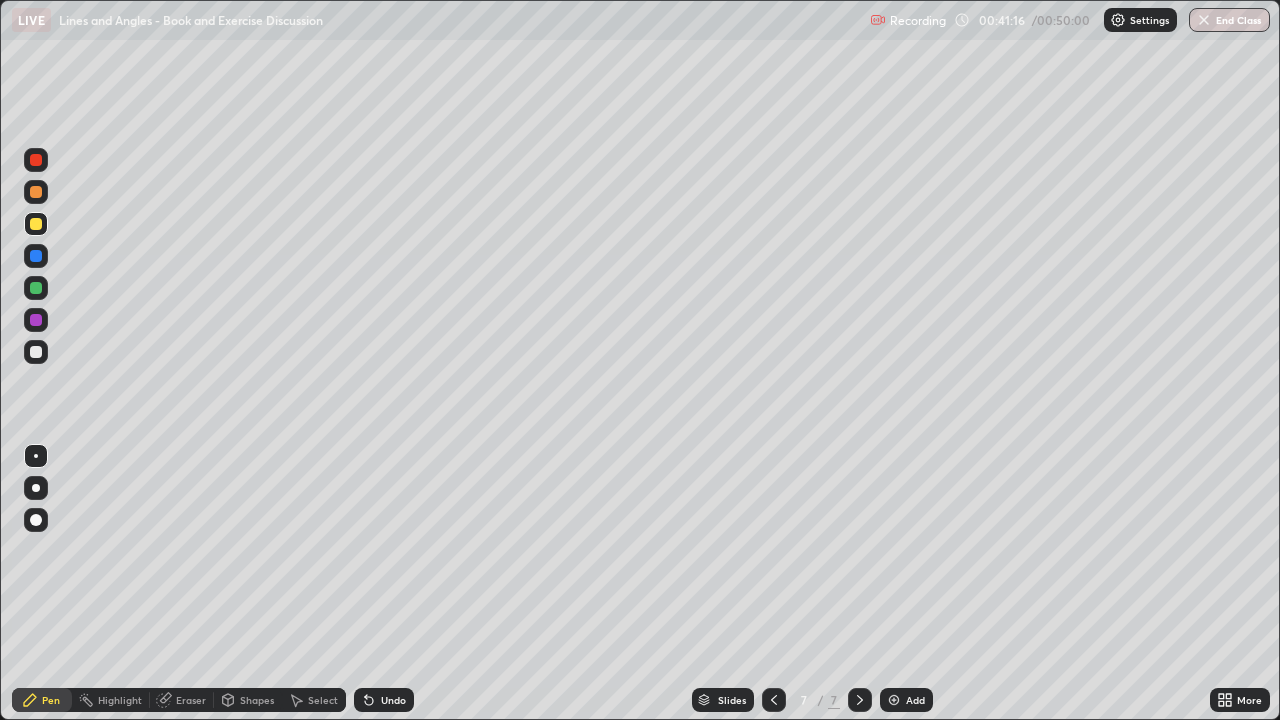 click on "Undo" at bounding box center (393, 700) 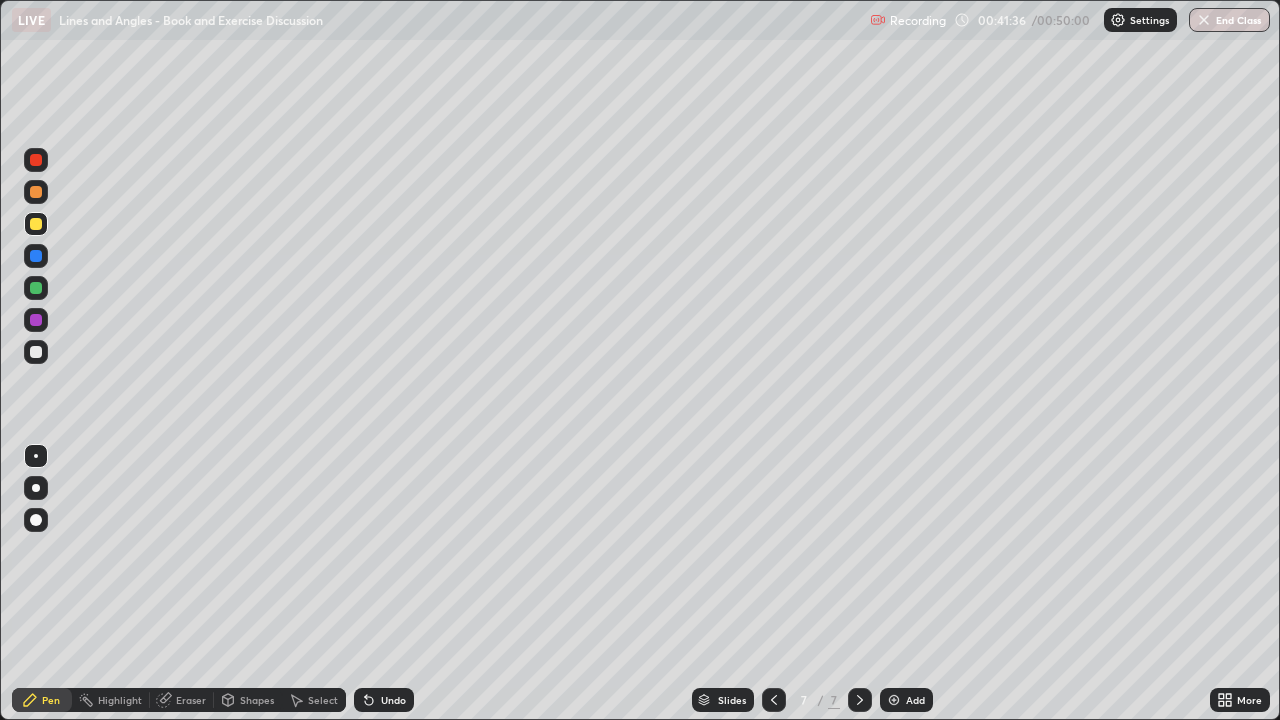 click 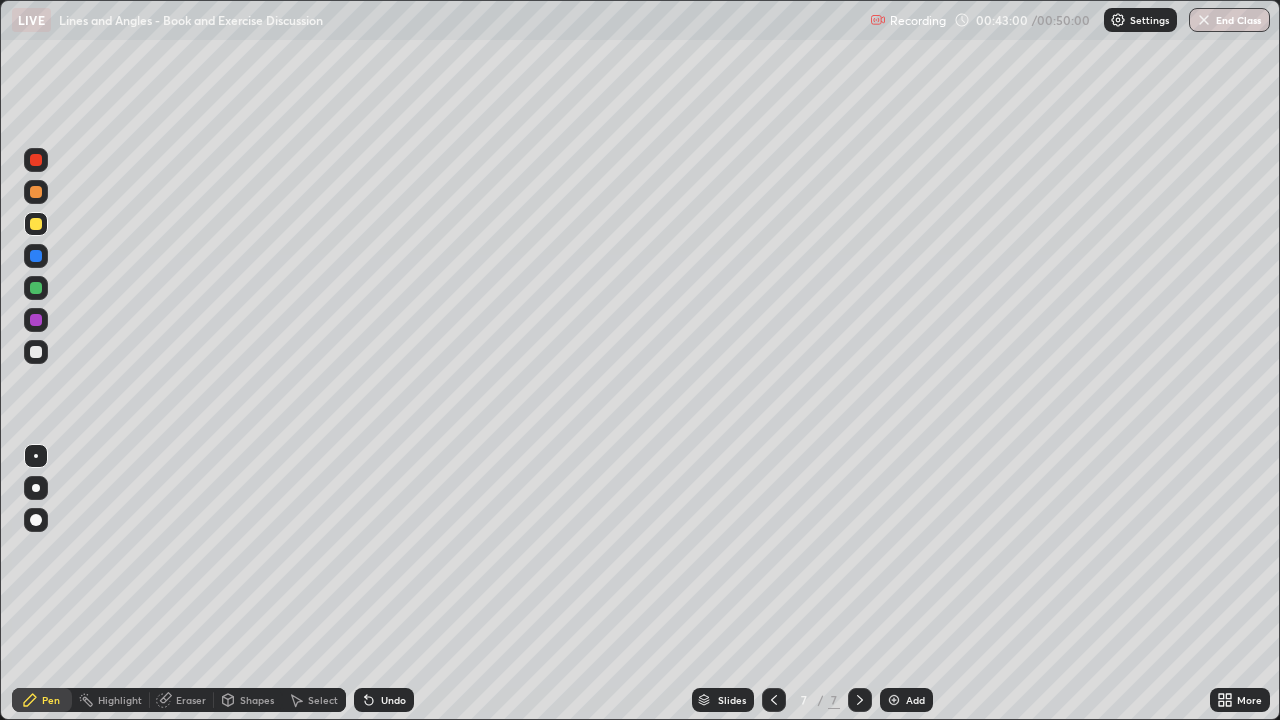 click on "Eraser" at bounding box center (191, 700) 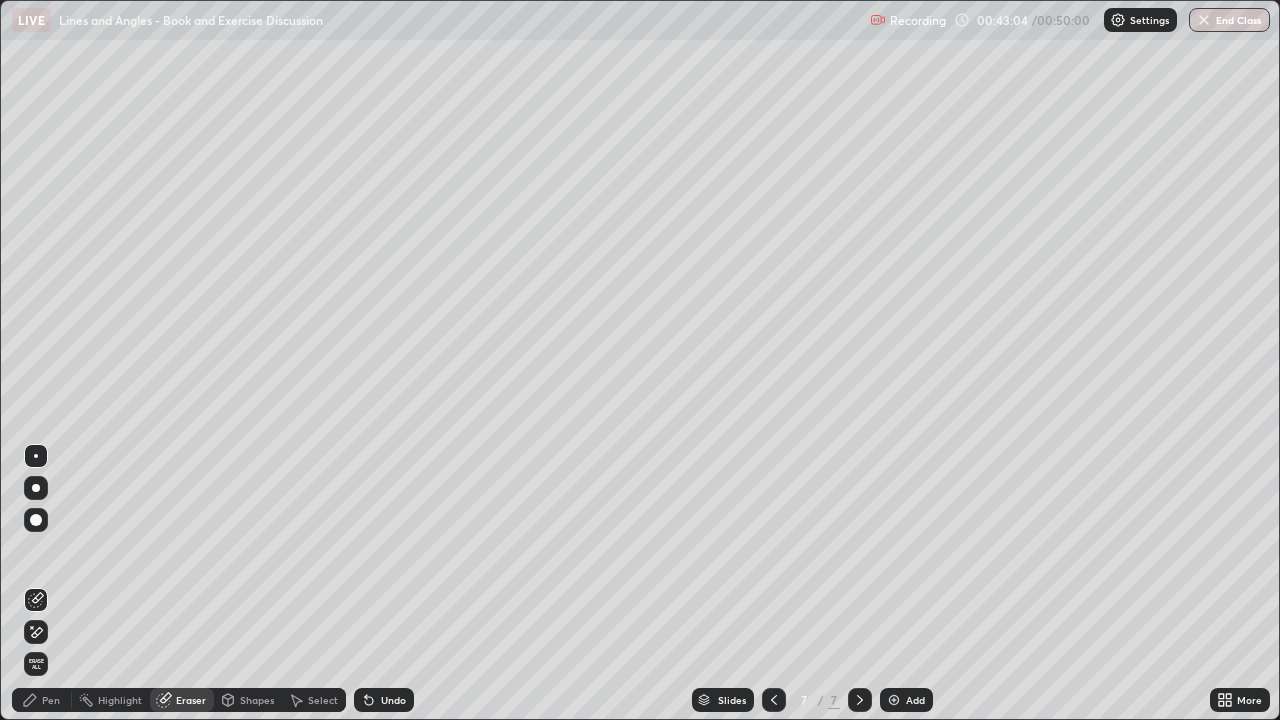 click 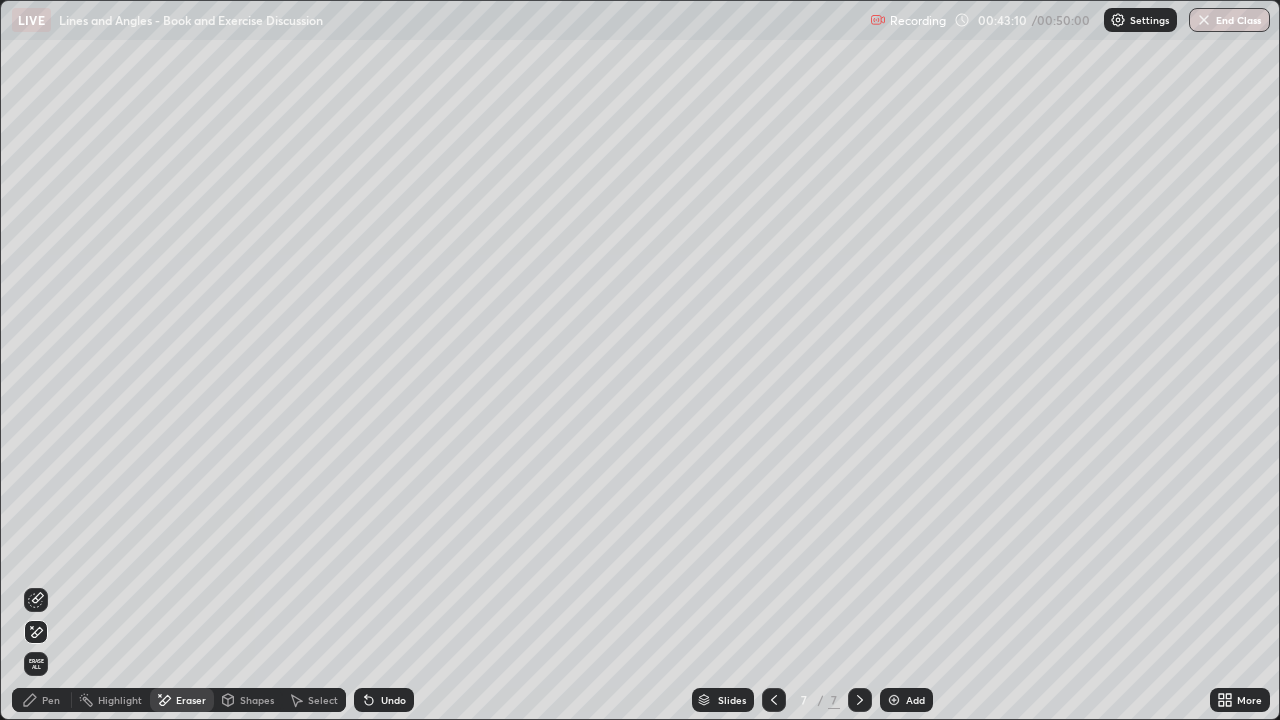 click on "Pen" at bounding box center (42, 700) 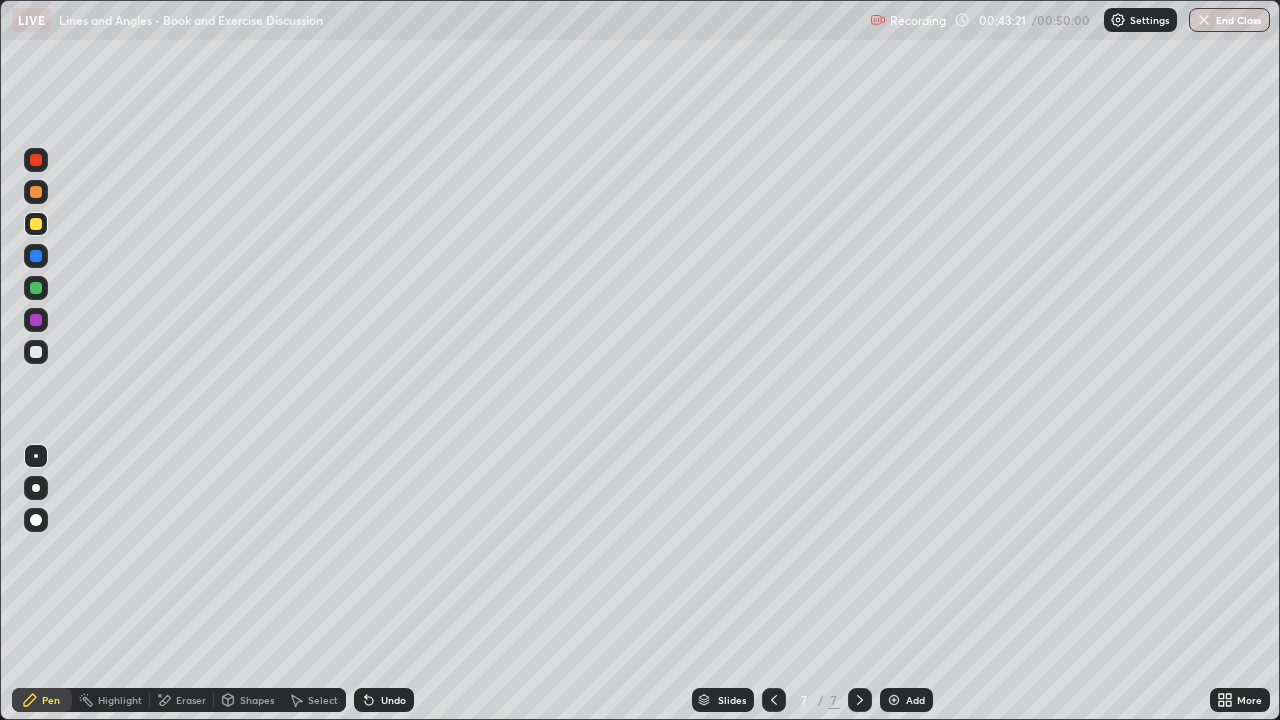 click on "Undo" at bounding box center (393, 700) 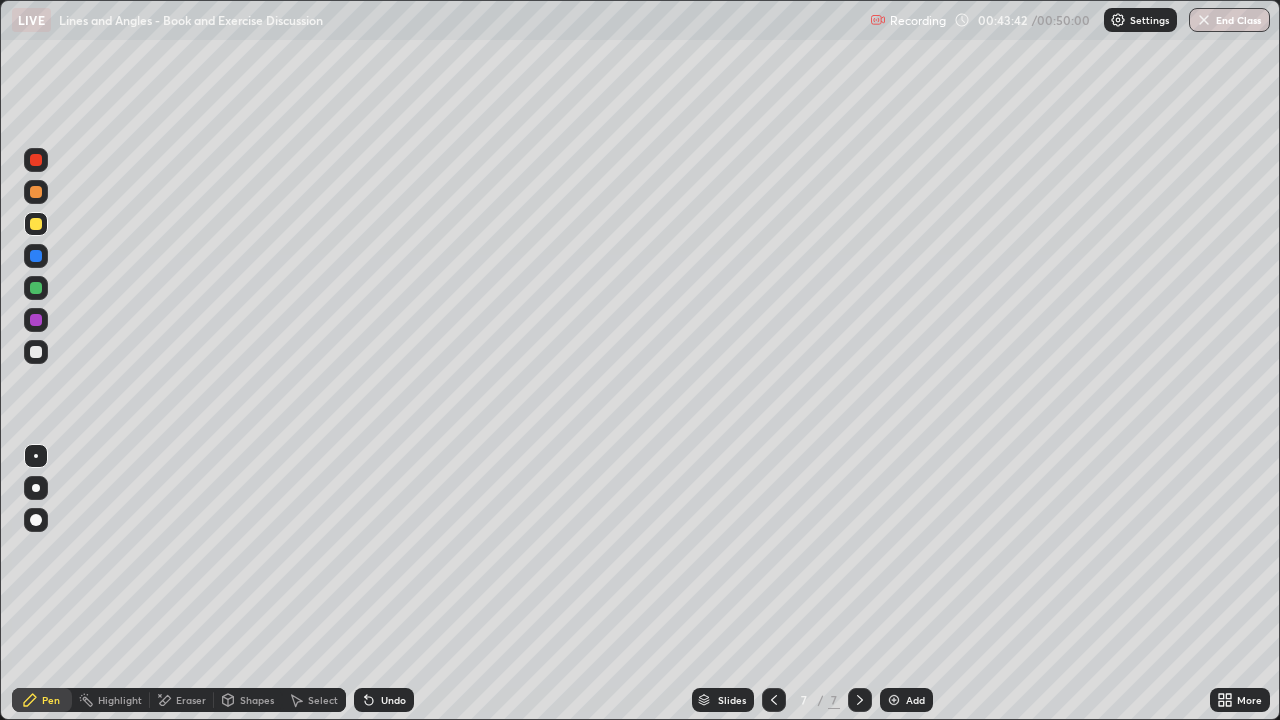 click on "Eraser" at bounding box center (191, 700) 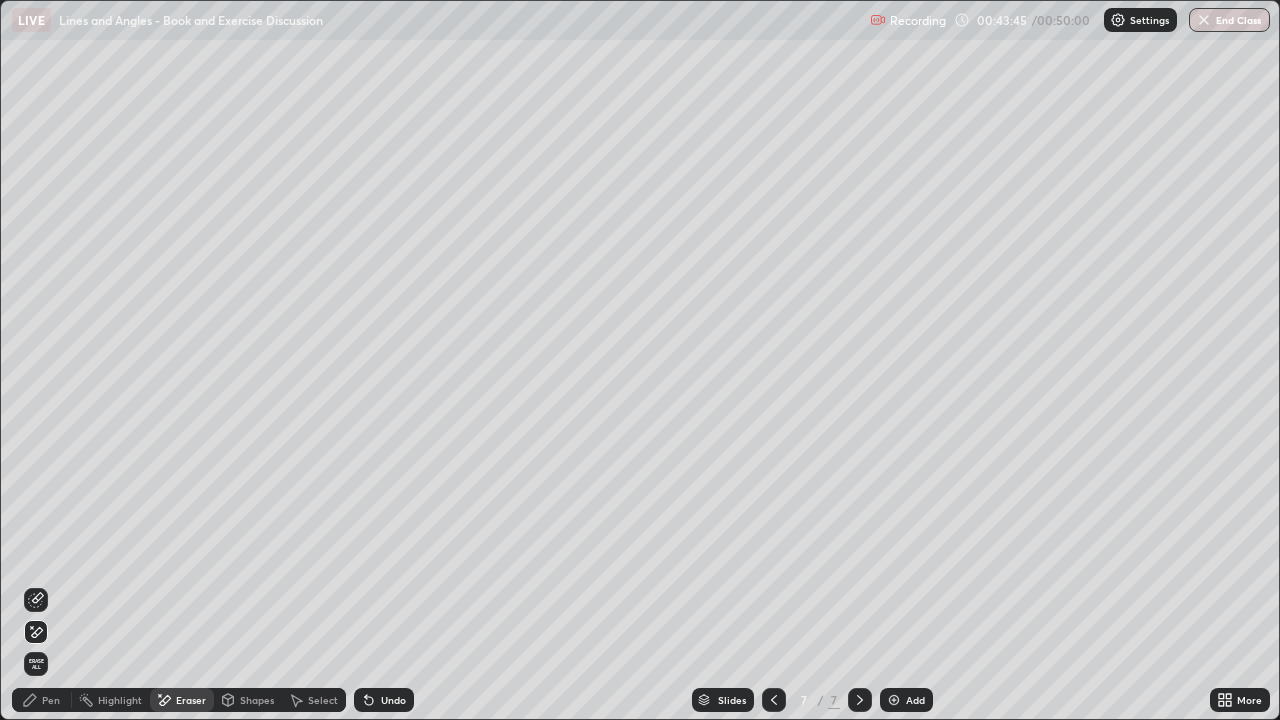 click on "Pen" at bounding box center (51, 700) 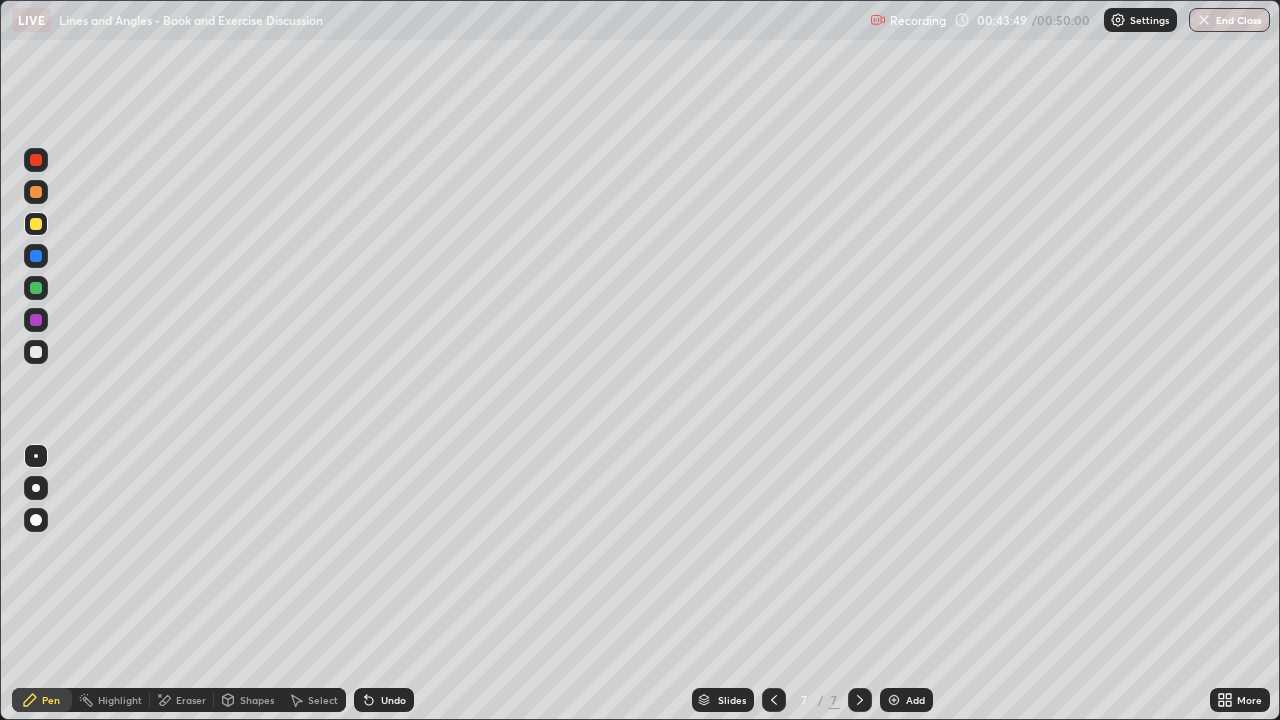 click on "Eraser" at bounding box center (182, 700) 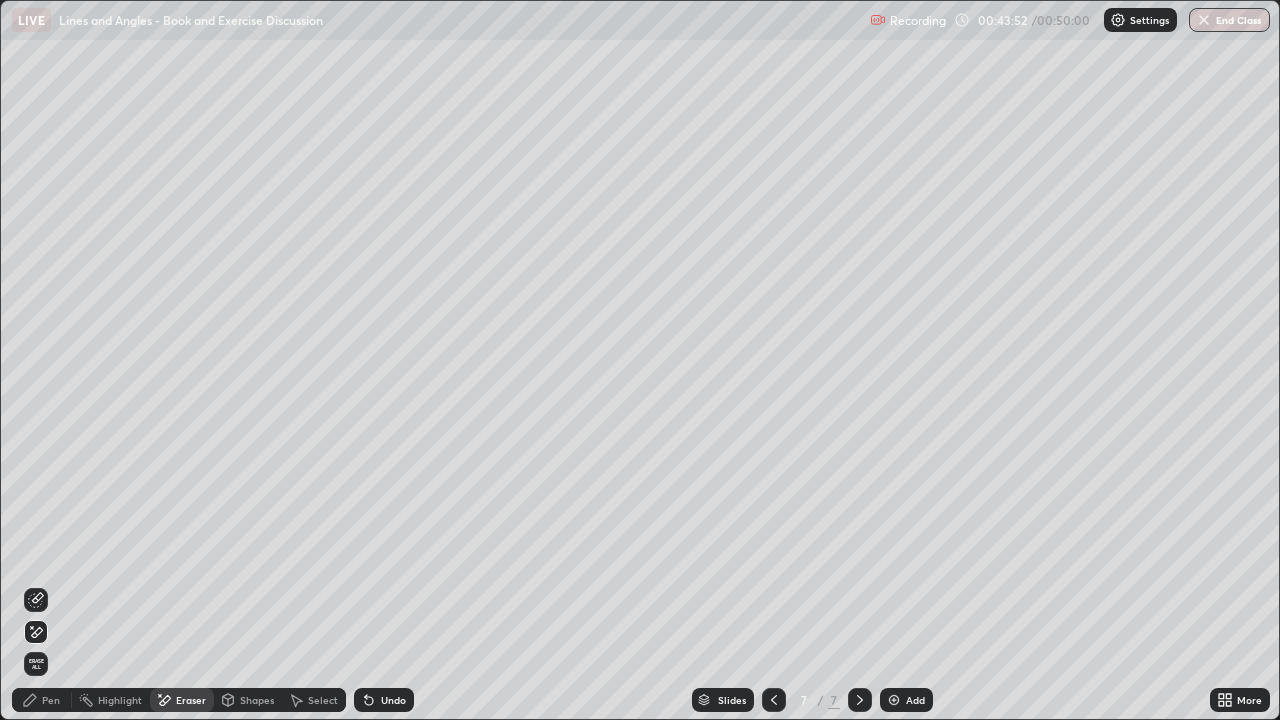 click on "Pen" at bounding box center [42, 700] 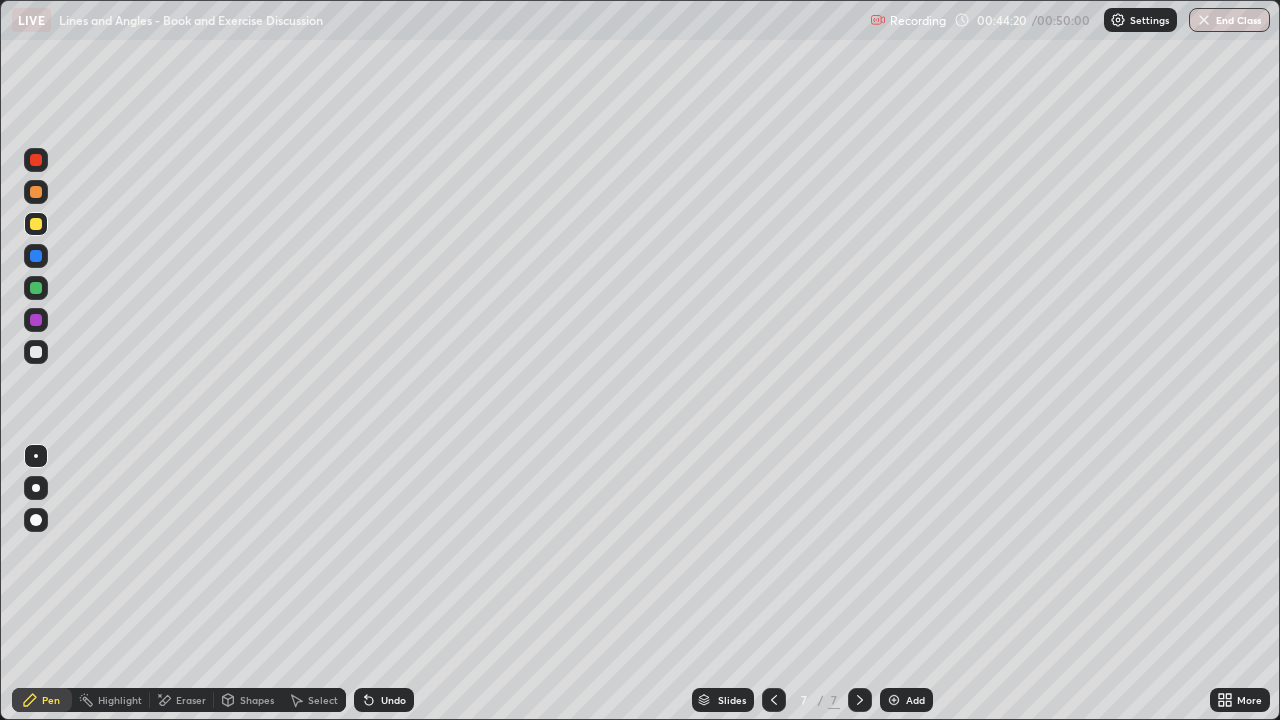 click on "Undo" at bounding box center (384, 700) 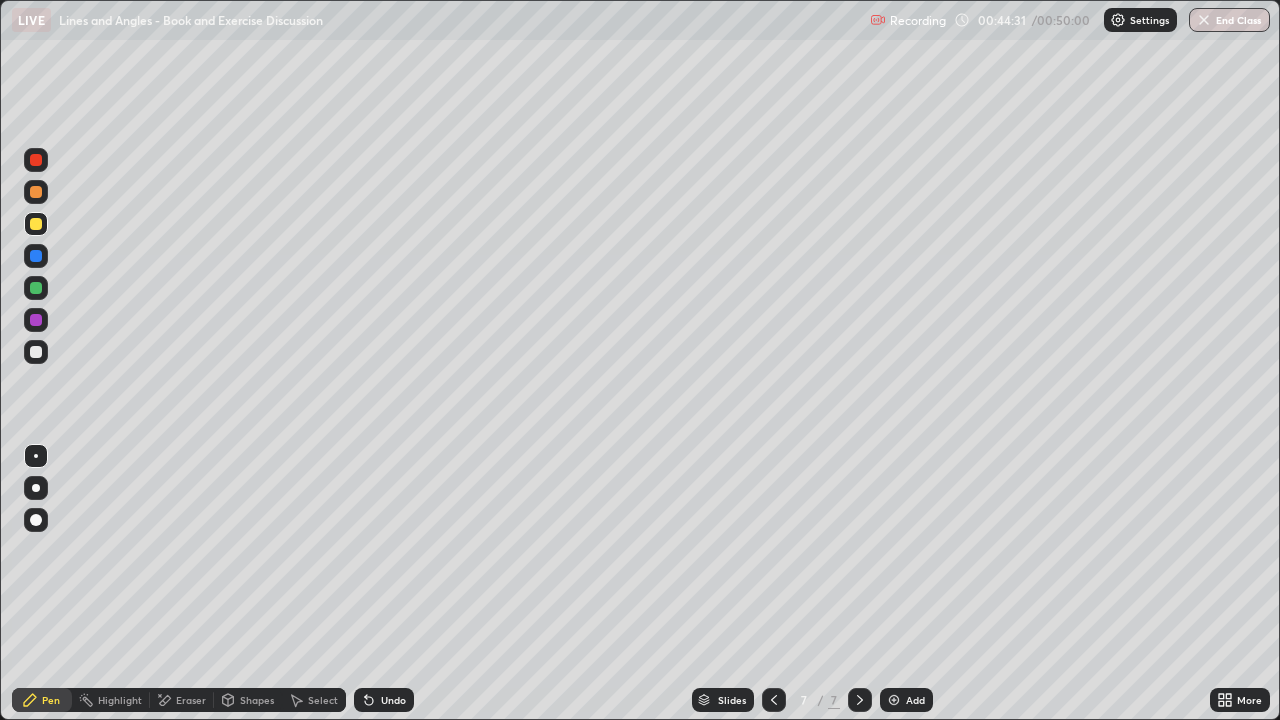 click on "Add" at bounding box center (906, 700) 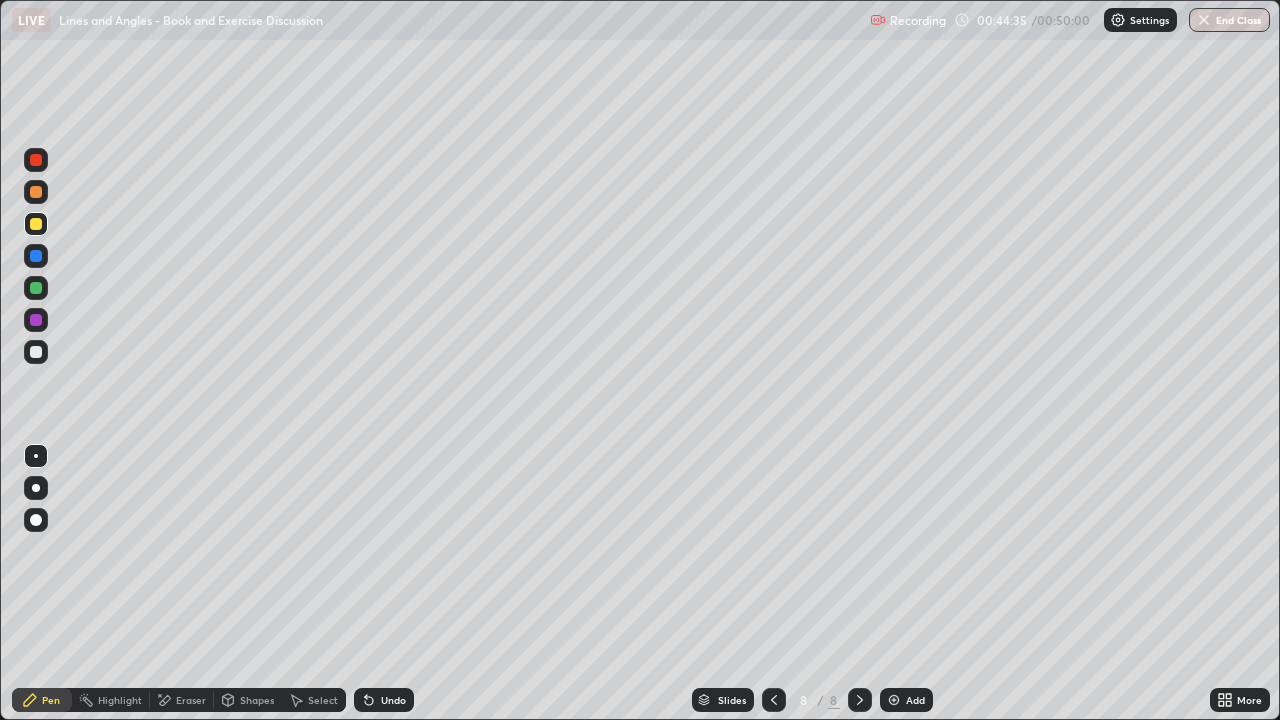 click on "Undo" at bounding box center (393, 700) 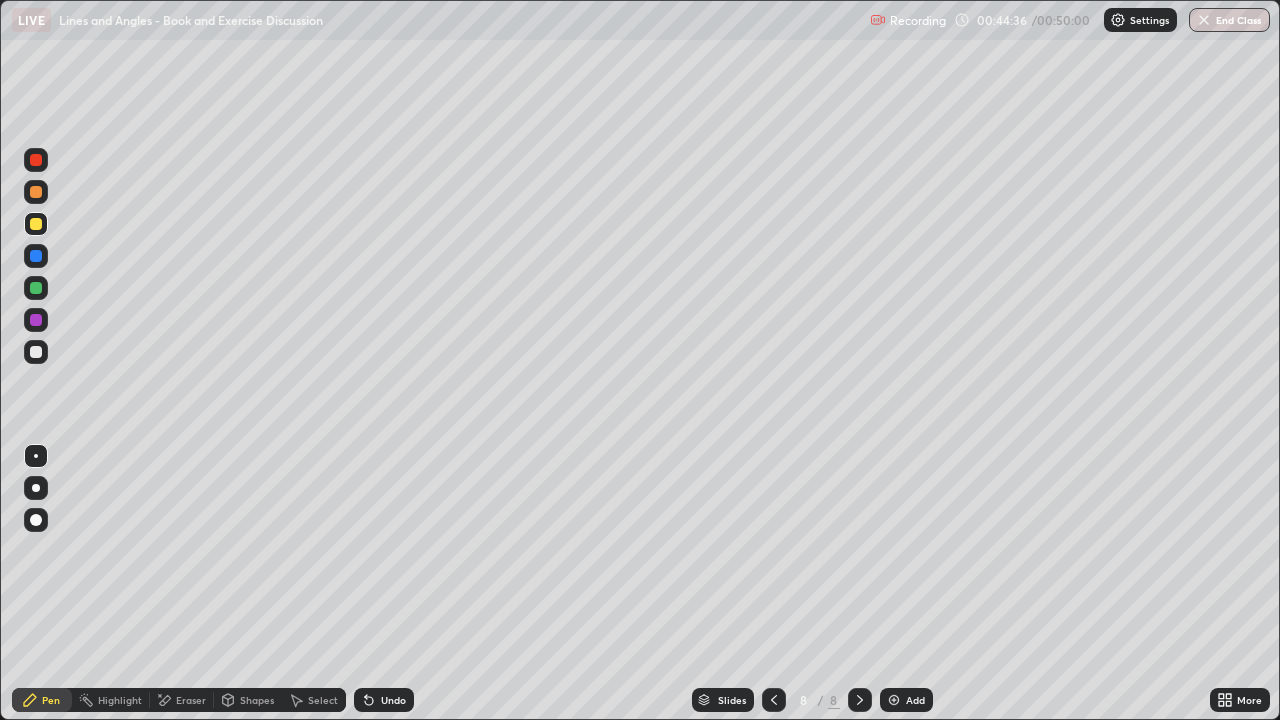 click on "Undo" at bounding box center [393, 700] 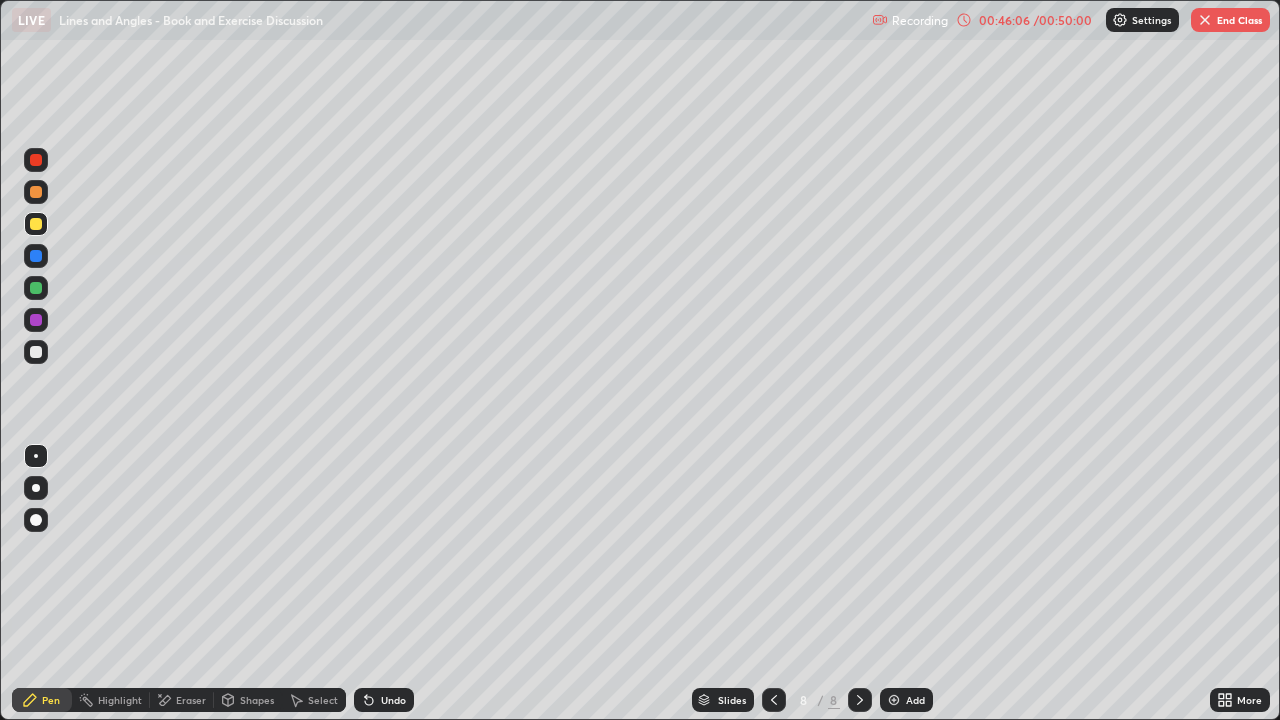 click 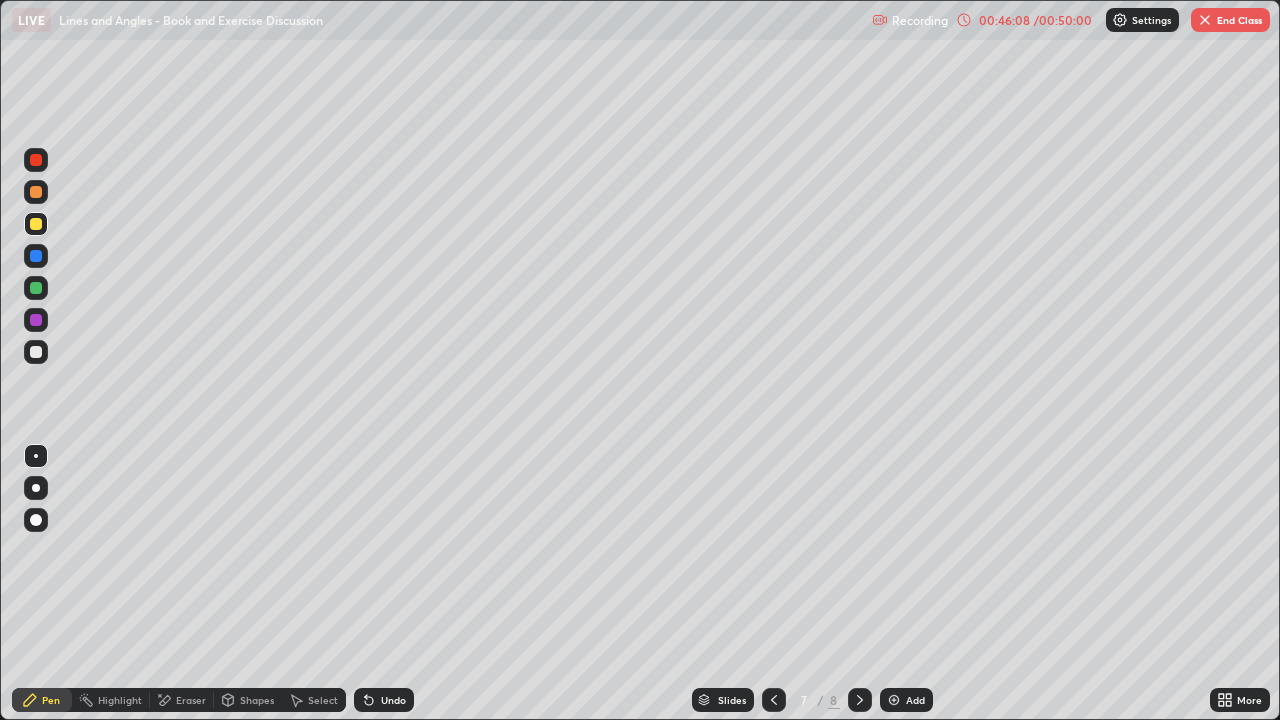 click on "00:46:08" at bounding box center (1004, 20) 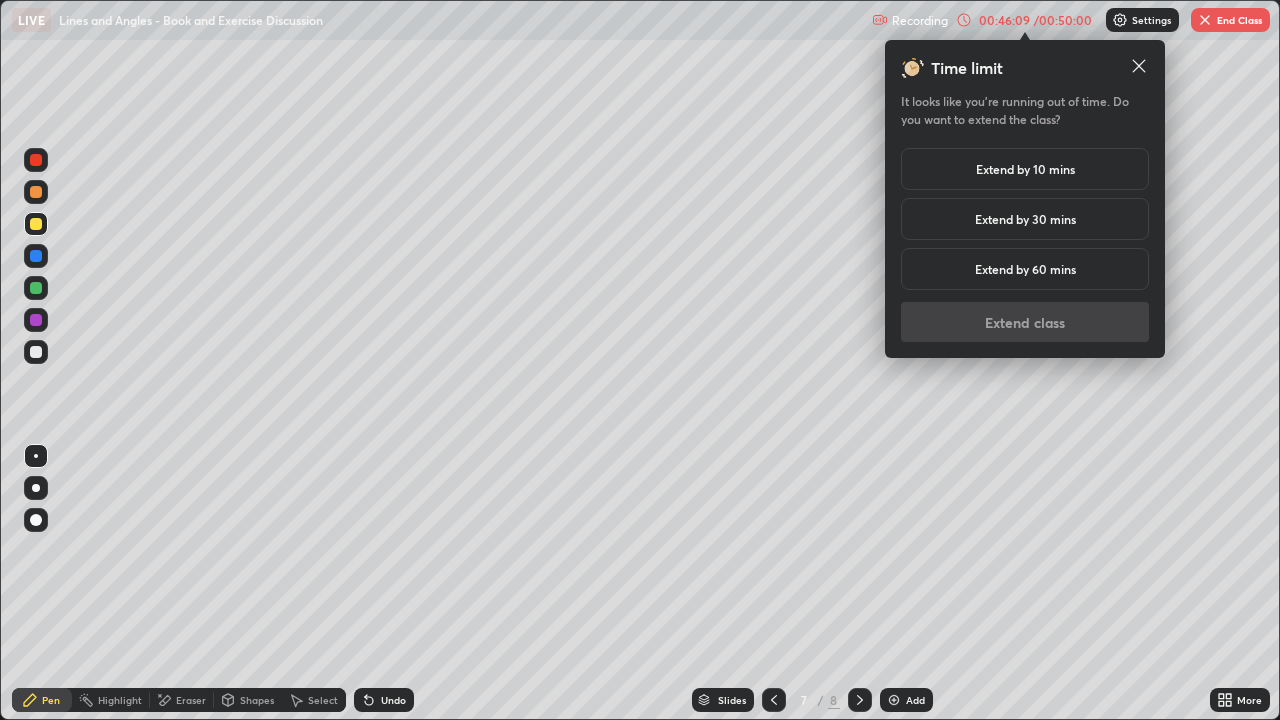 click on "Extend by 10 mins" at bounding box center [1025, 169] 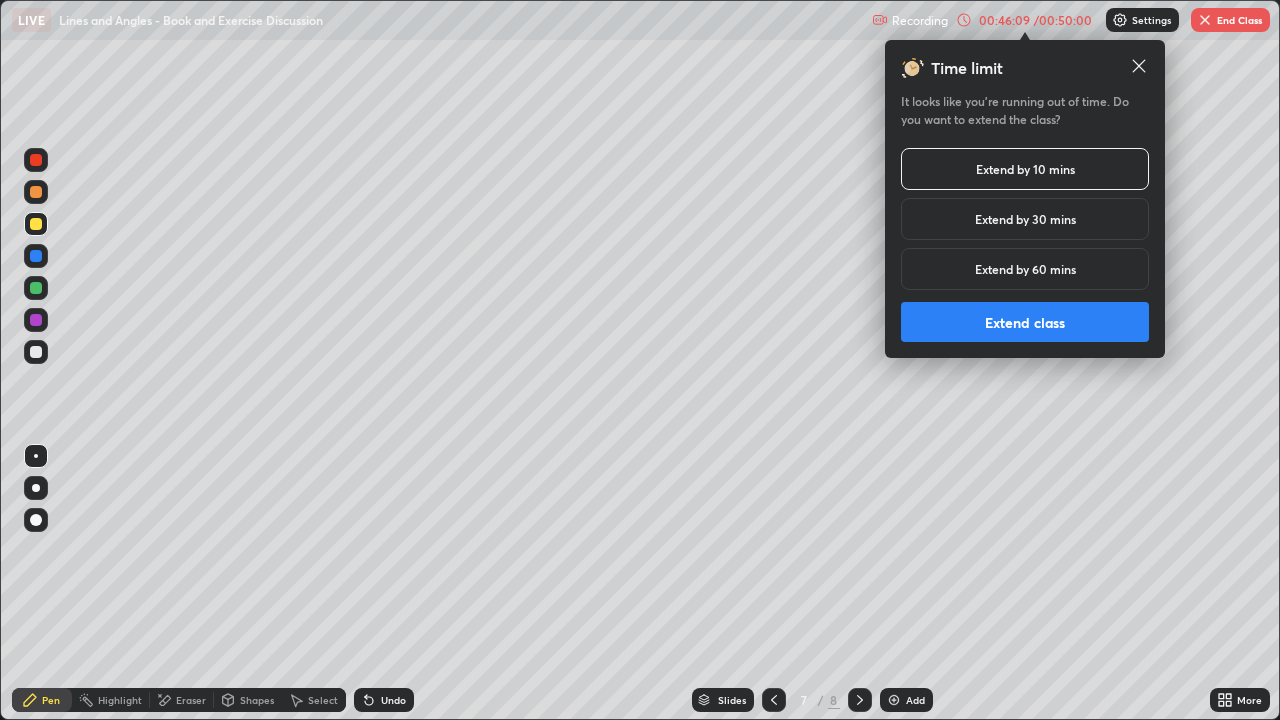 click on "Extend class" at bounding box center (1025, 322) 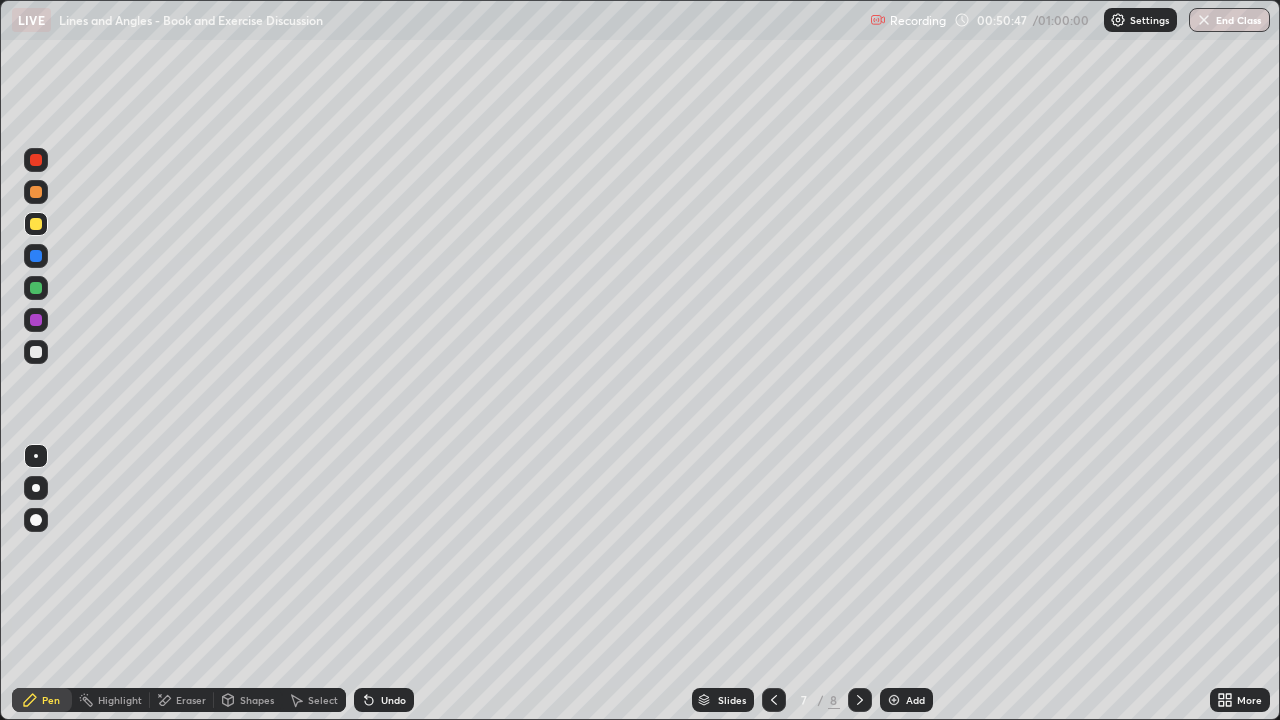 click on "End Class" at bounding box center [1229, 20] 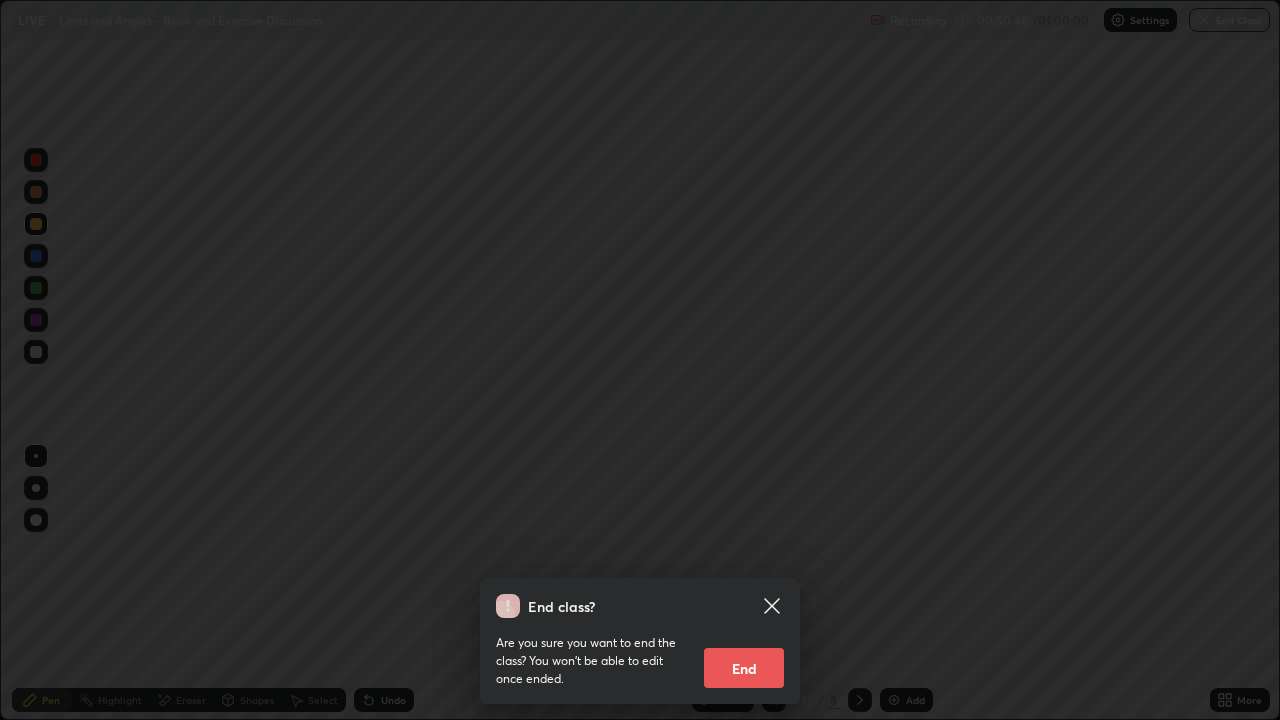 click on "End" at bounding box center (744, 668) 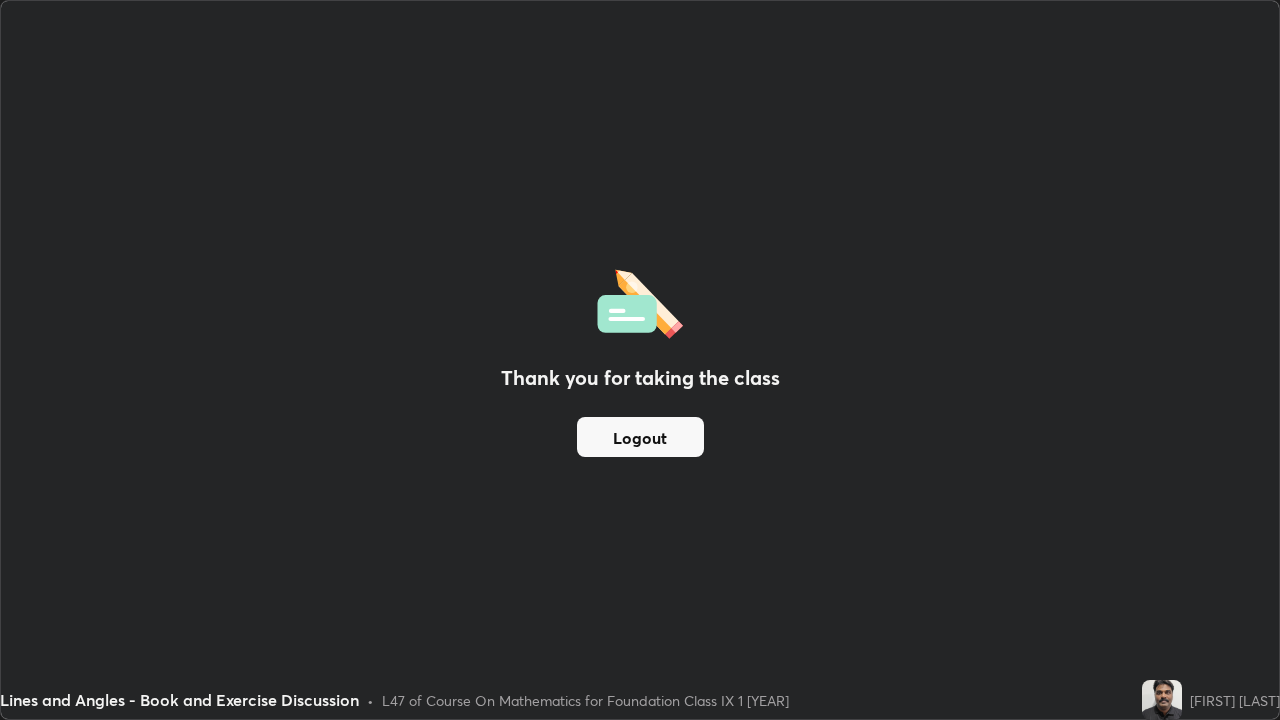 click on "Logout" at bounding box center [640, 437] 